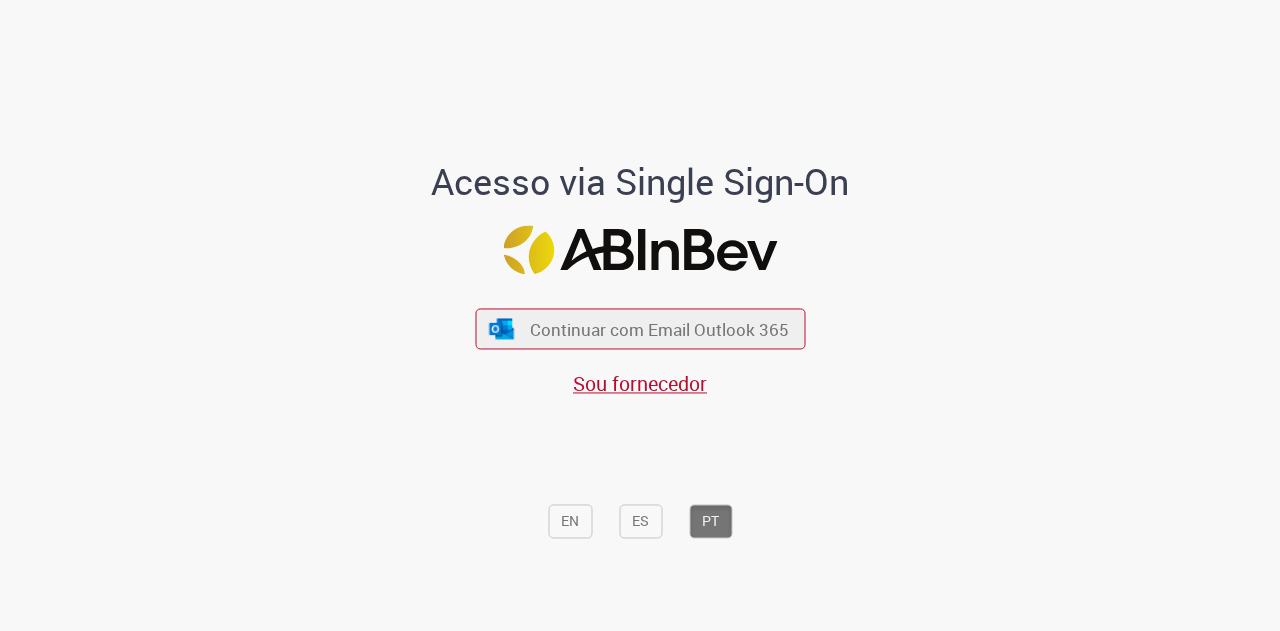 scroll, scrollTop: 0, scrollLeft: 0, axis: both 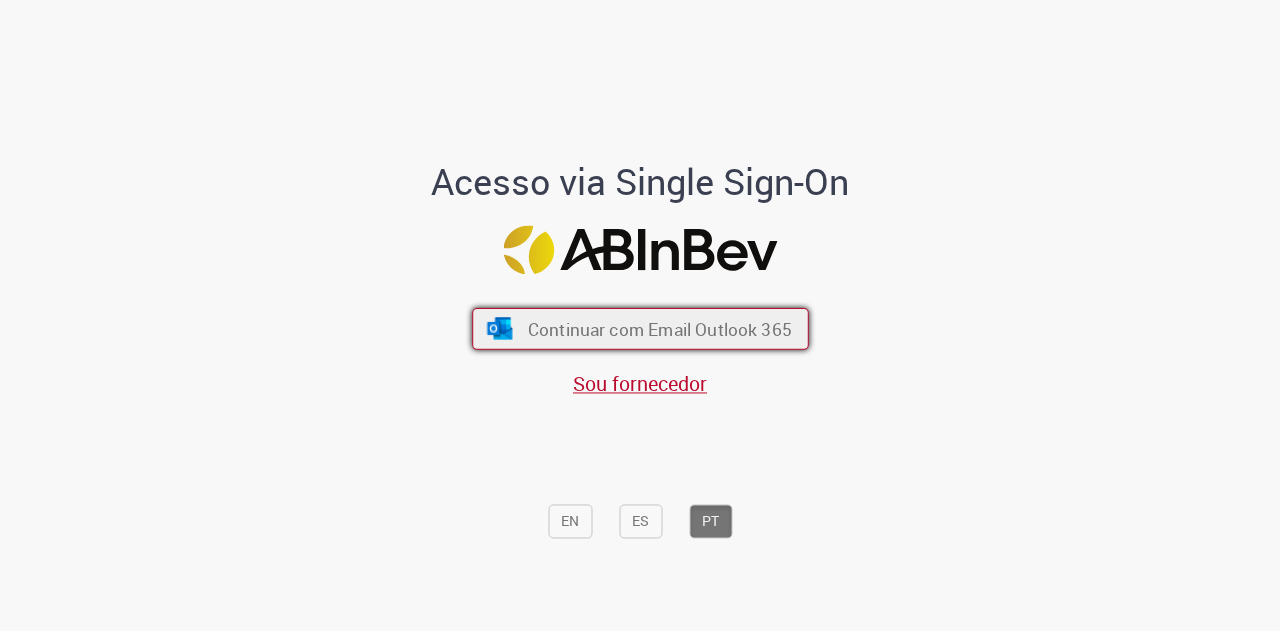 click on "Continuar com Email Outlook 365" at bounding box center (659, 328) 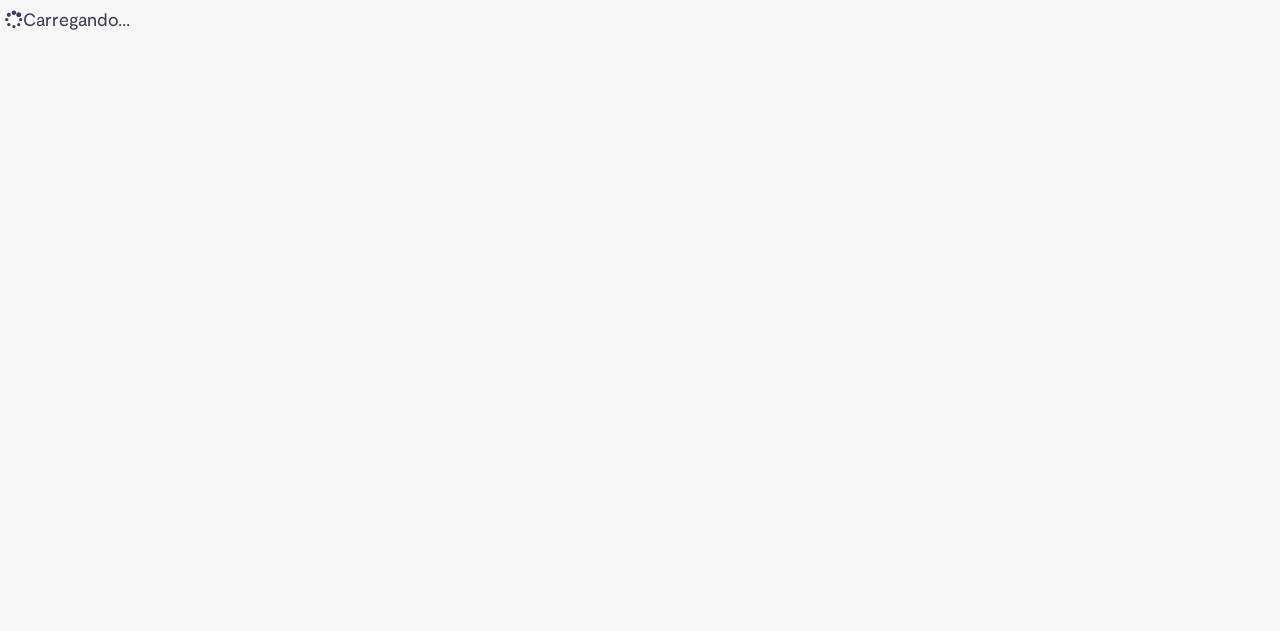 scroll, scrollTop: 0, scrollLeft: 0, axis: both 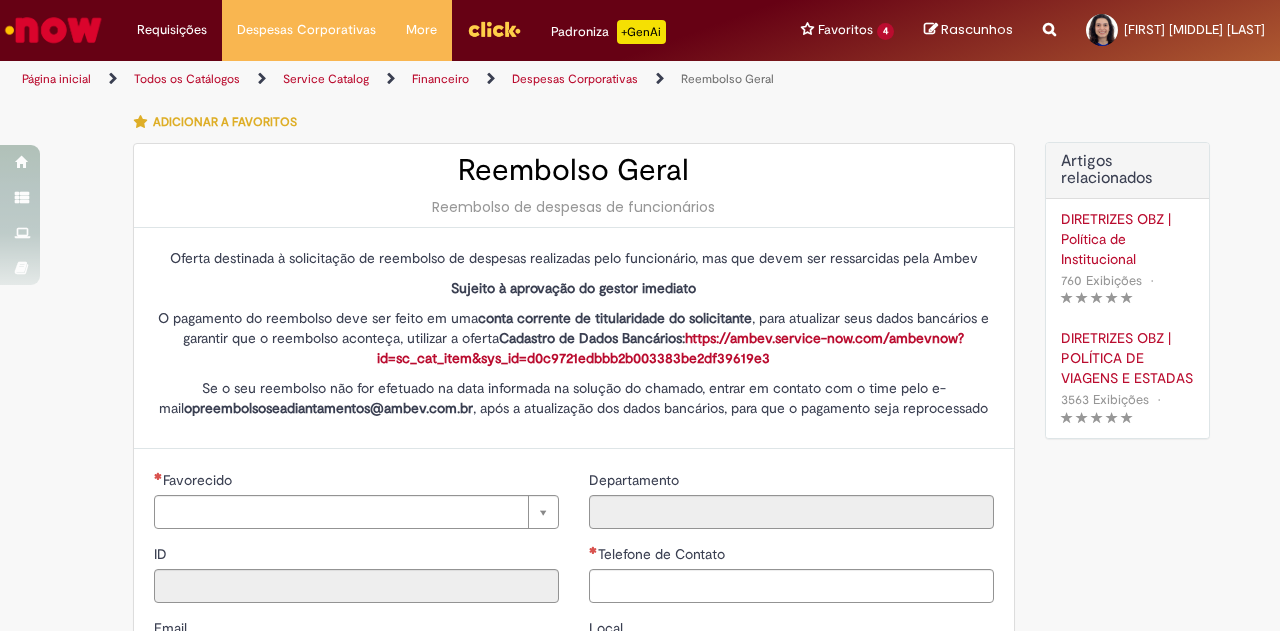 type on "********" 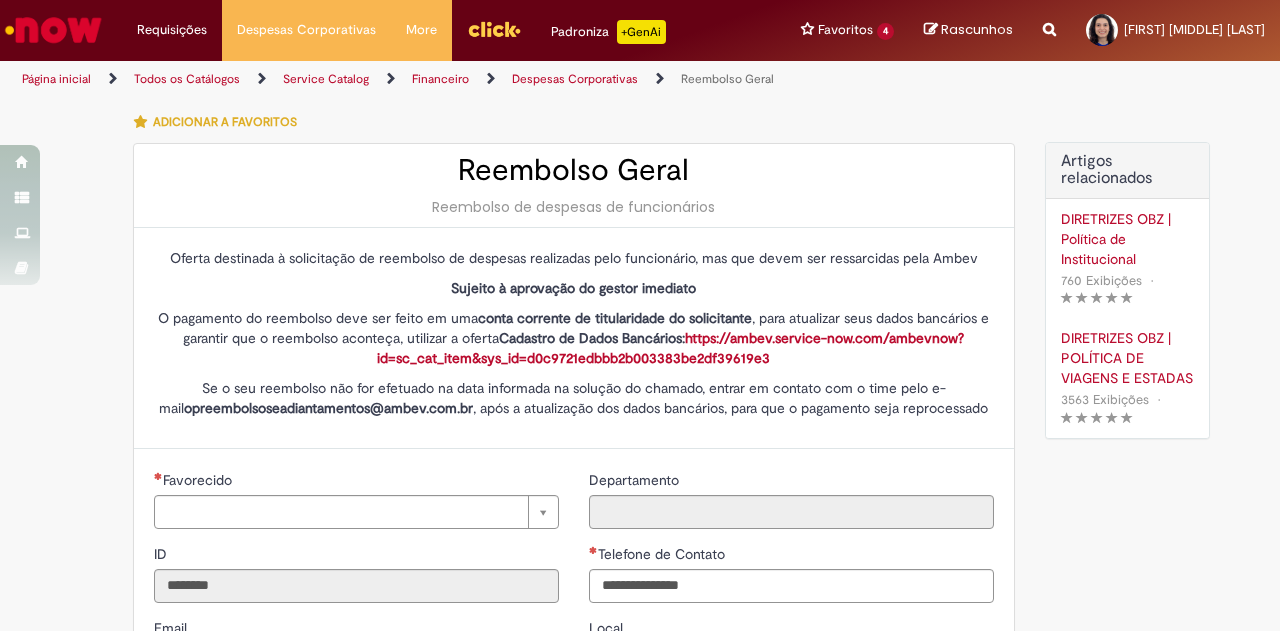 type on "**********" 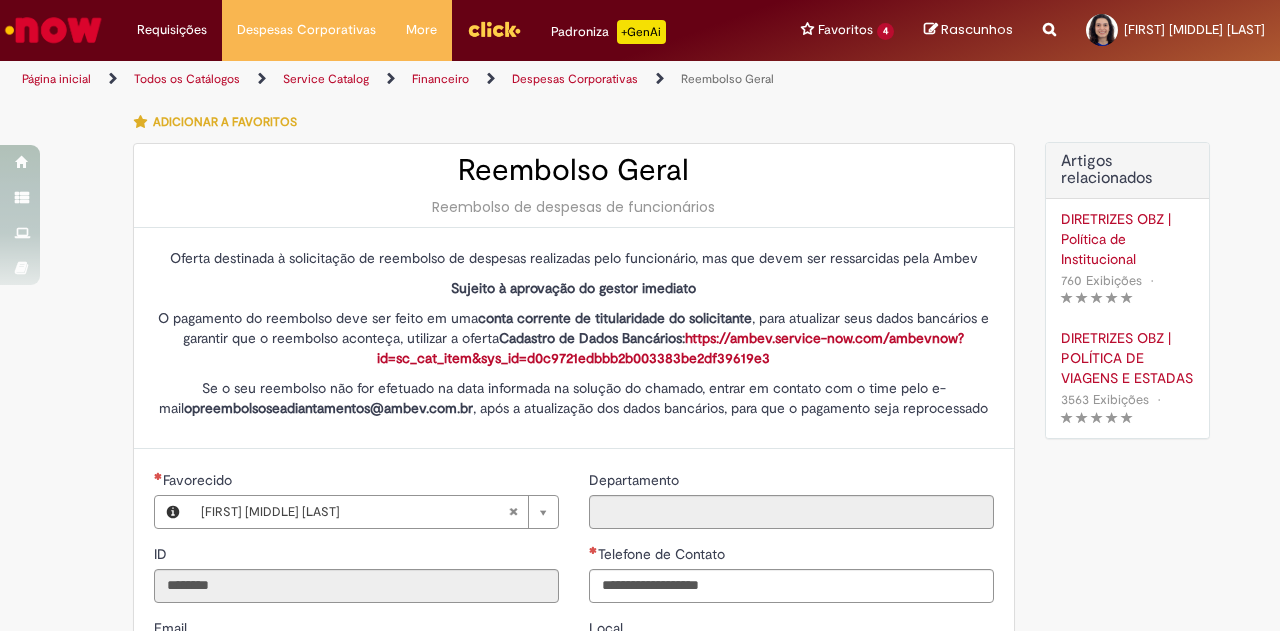 type on "**********" 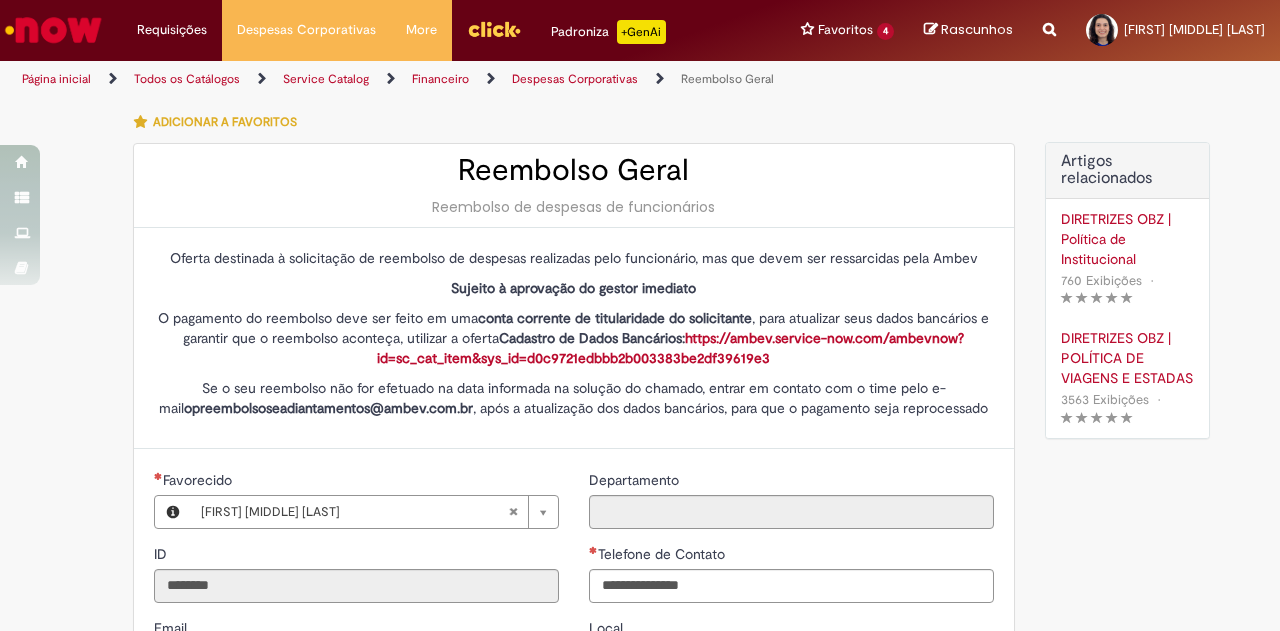 type on "**********" 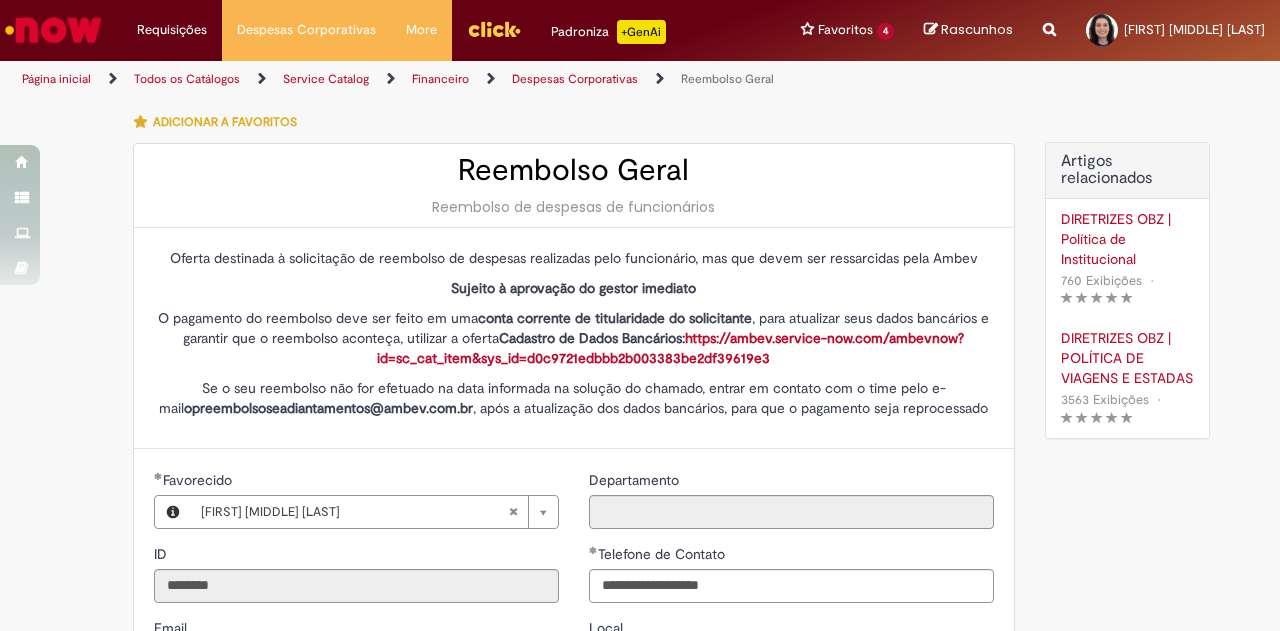 click at bounding box center [494, 29] 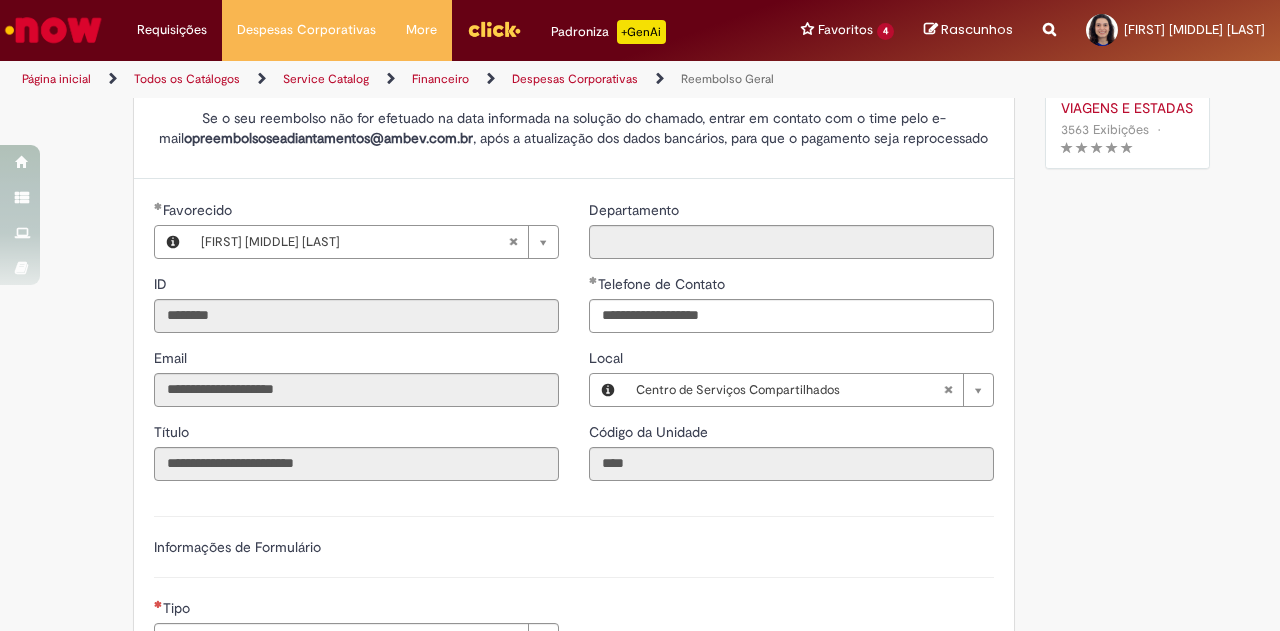 scroll, scrollTop: 285, scrollLeft: 0, axis: vertical 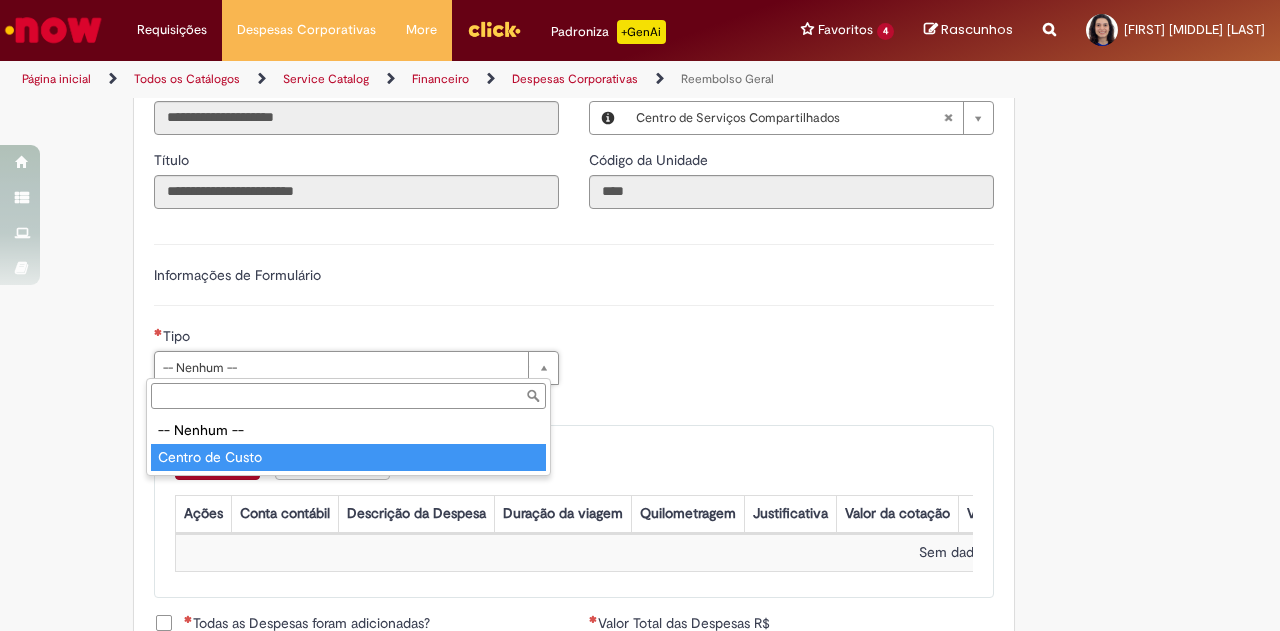 type on "**********" 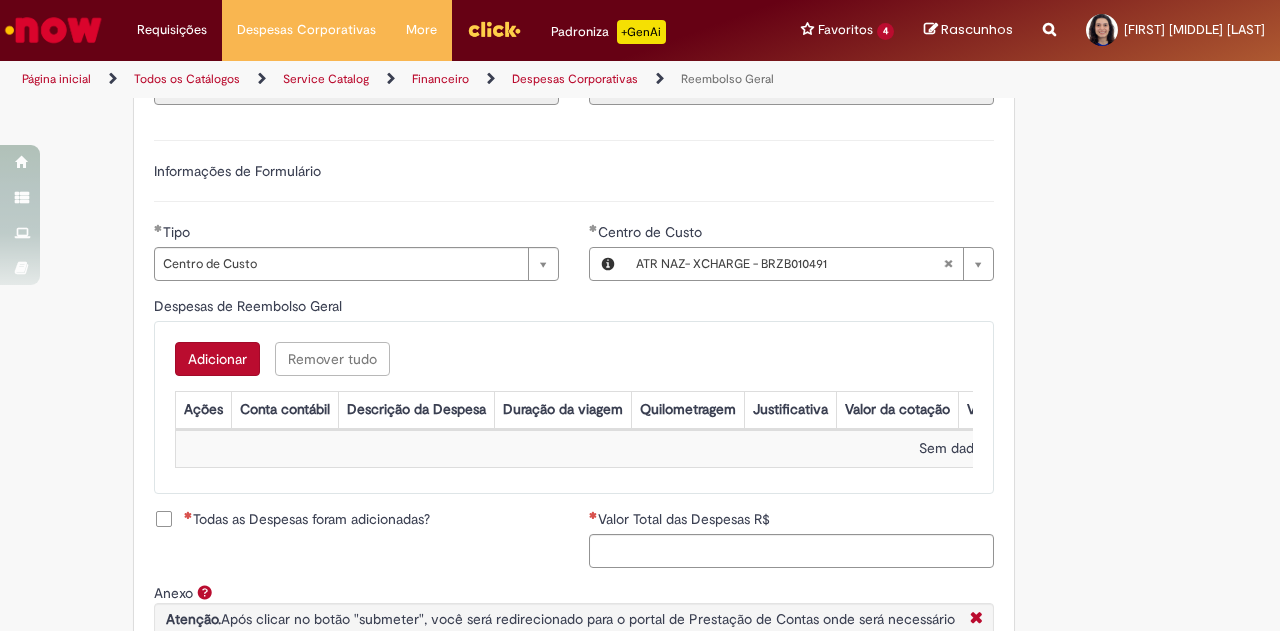 scroll, scrollTop: 681, scrollLeft: 0, axis: vertical 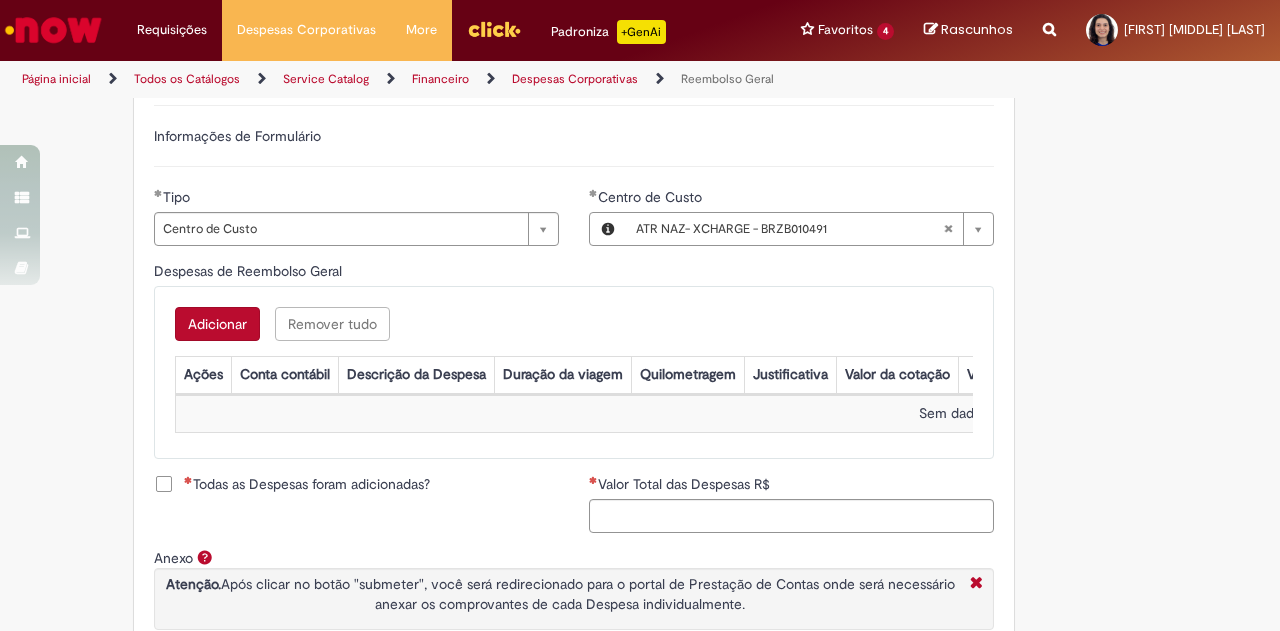 click on "Adicionar" at bounding box center (217, 324) 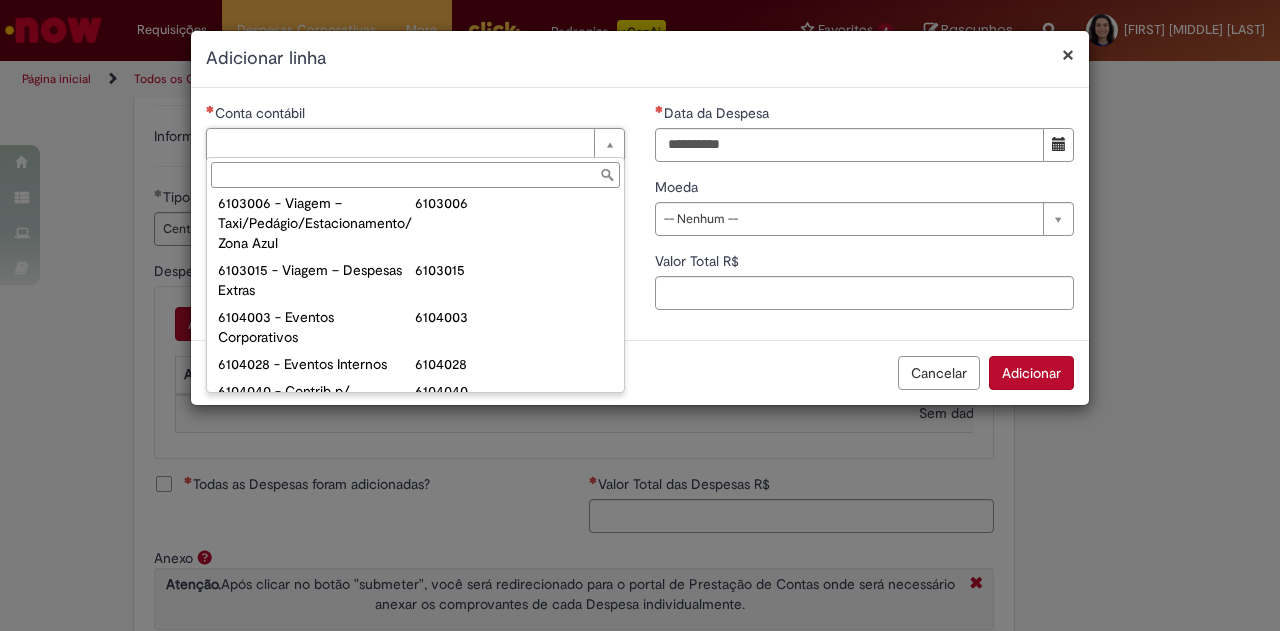 scroll, scrollTop: 989, scrollLeft: 0, axis: vertical 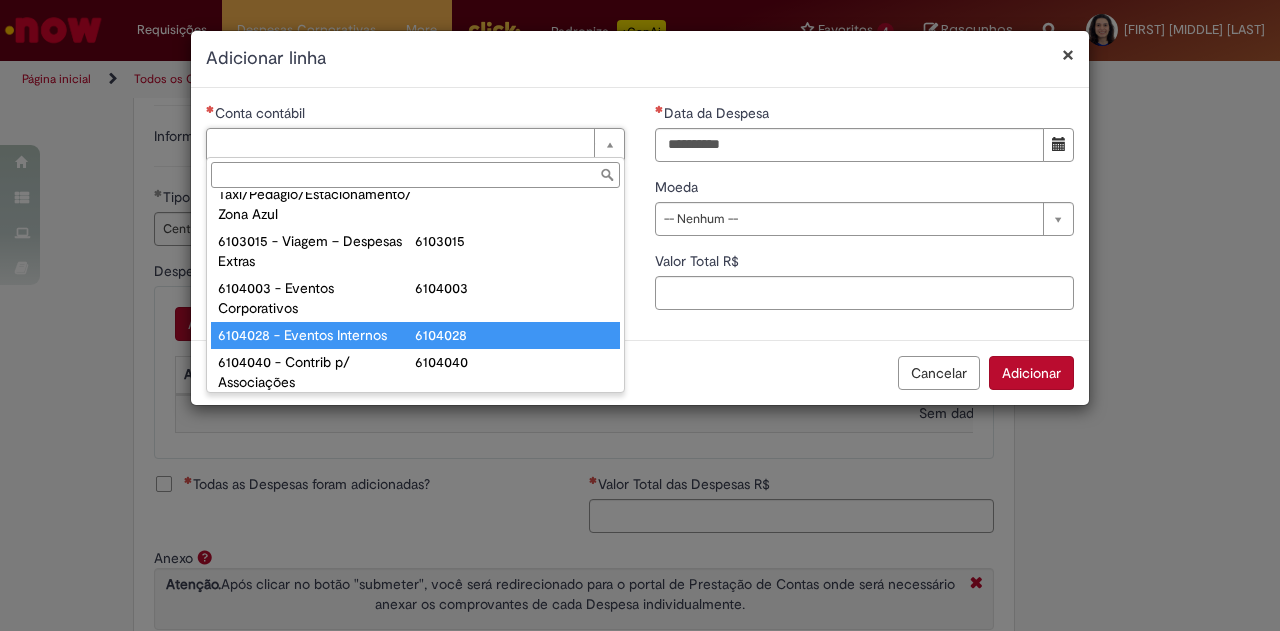 type on "**********" 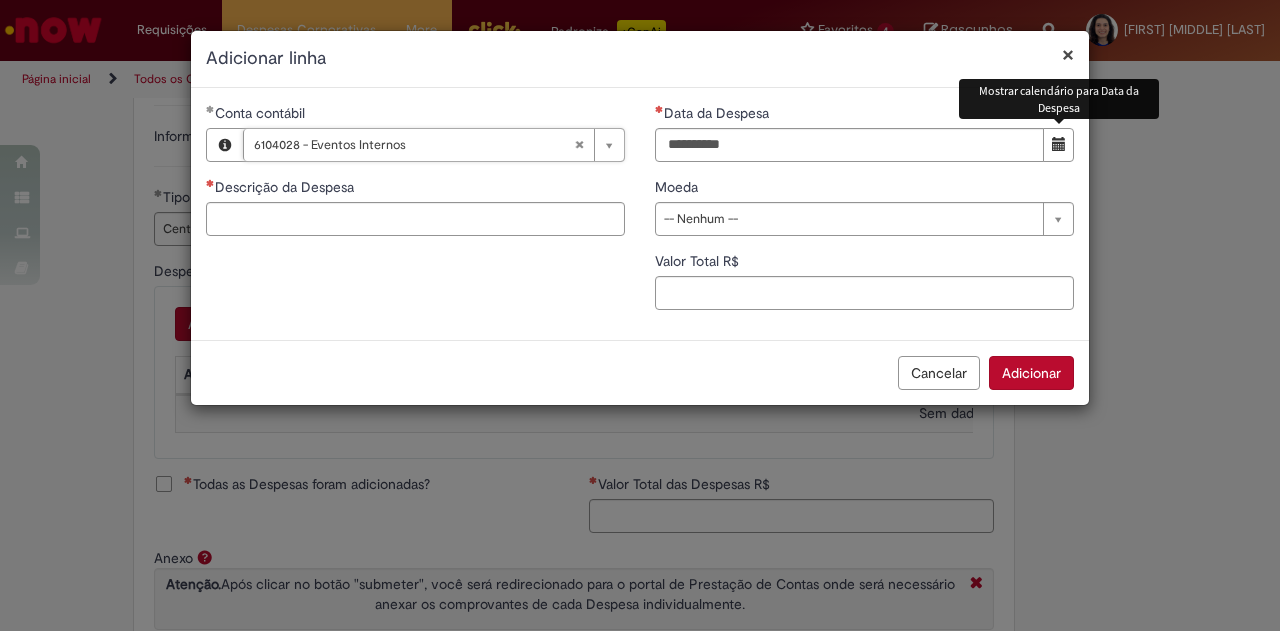 click at bounding box center (1059, 144) 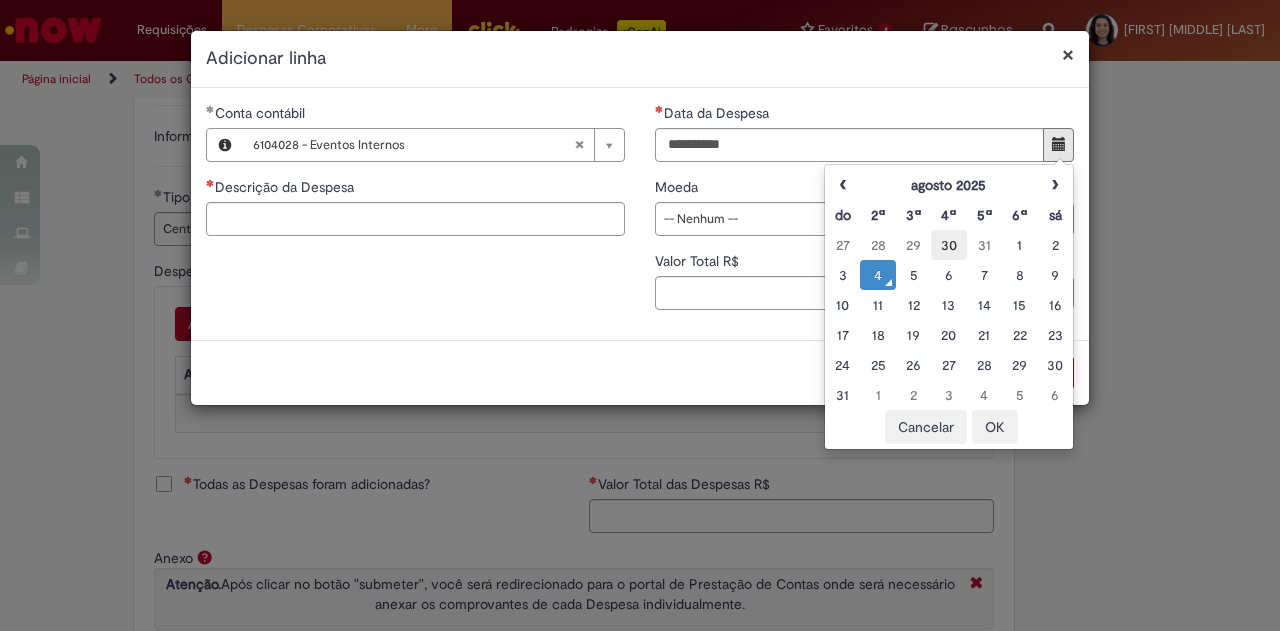 click on "30" at bounding box center (948, 245) 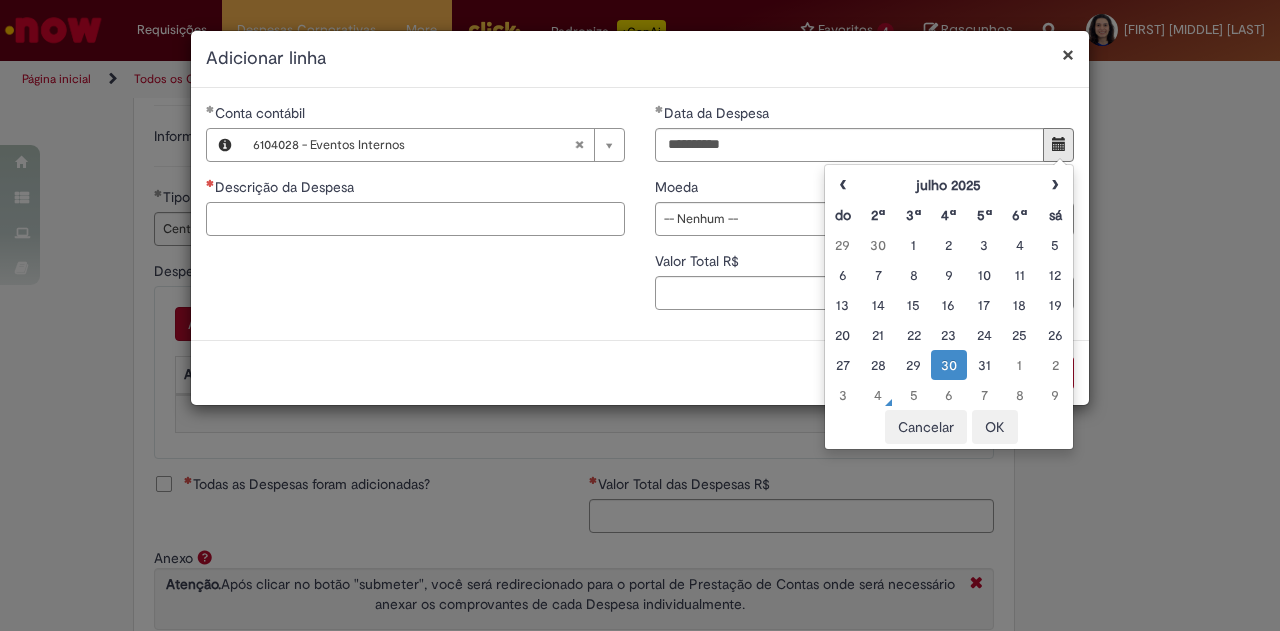 click on "Descrição da Despesa" at bounding box center [415, 219] 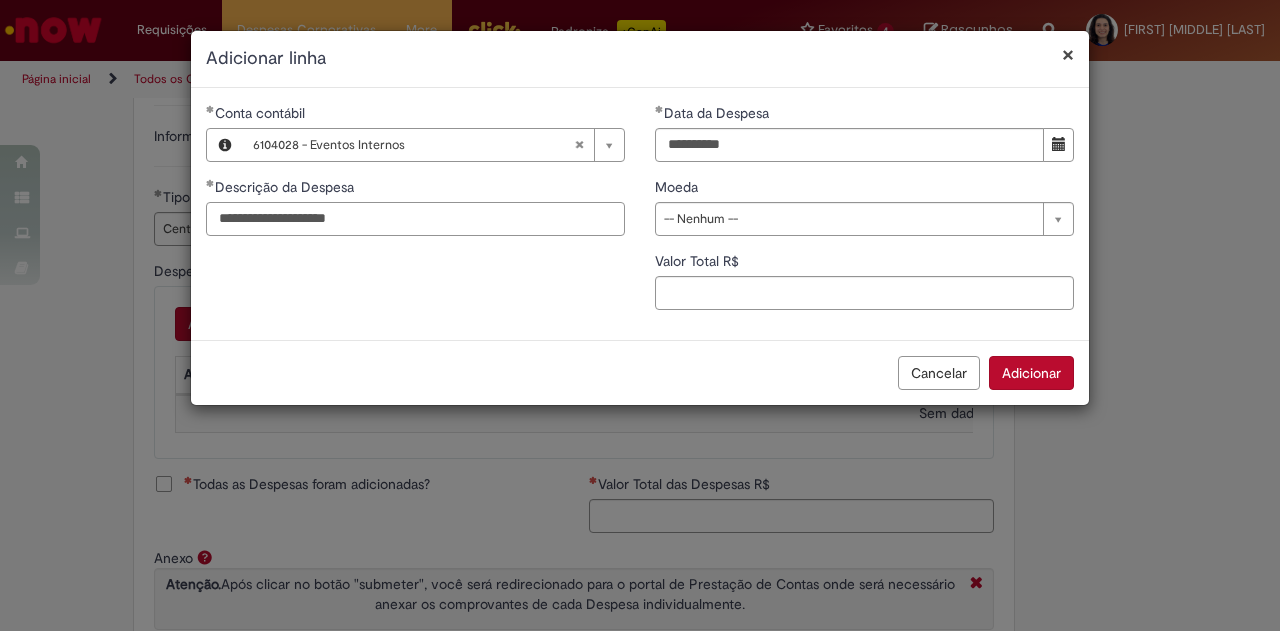 type on "**********" 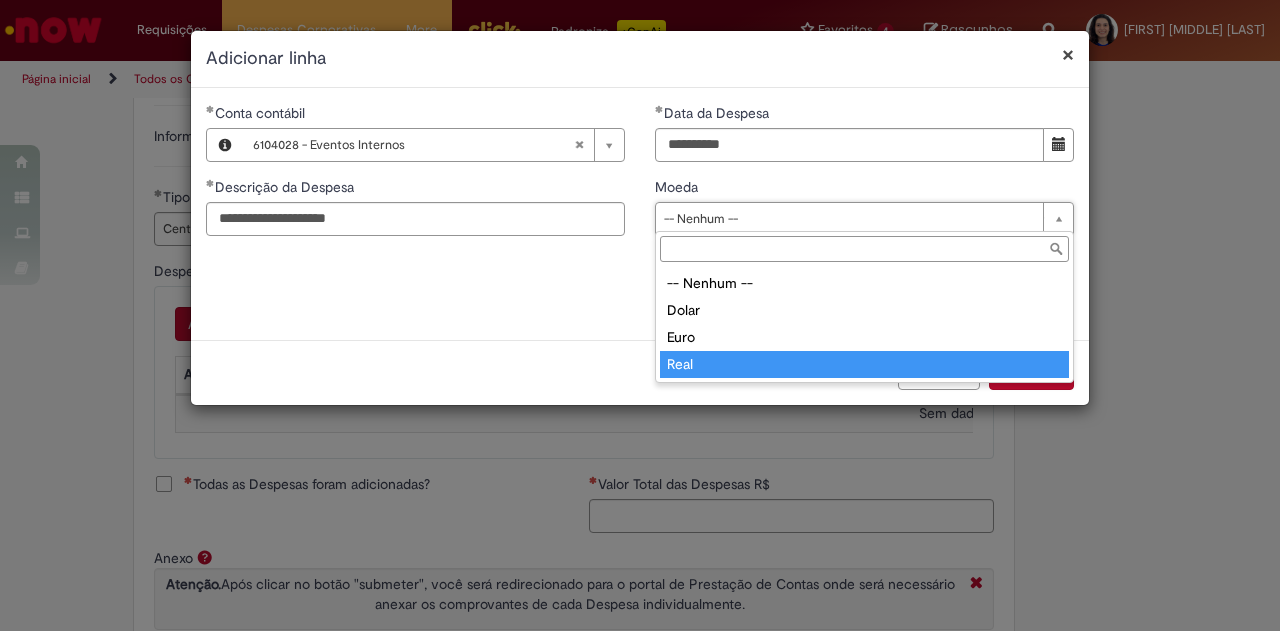 type on "****" 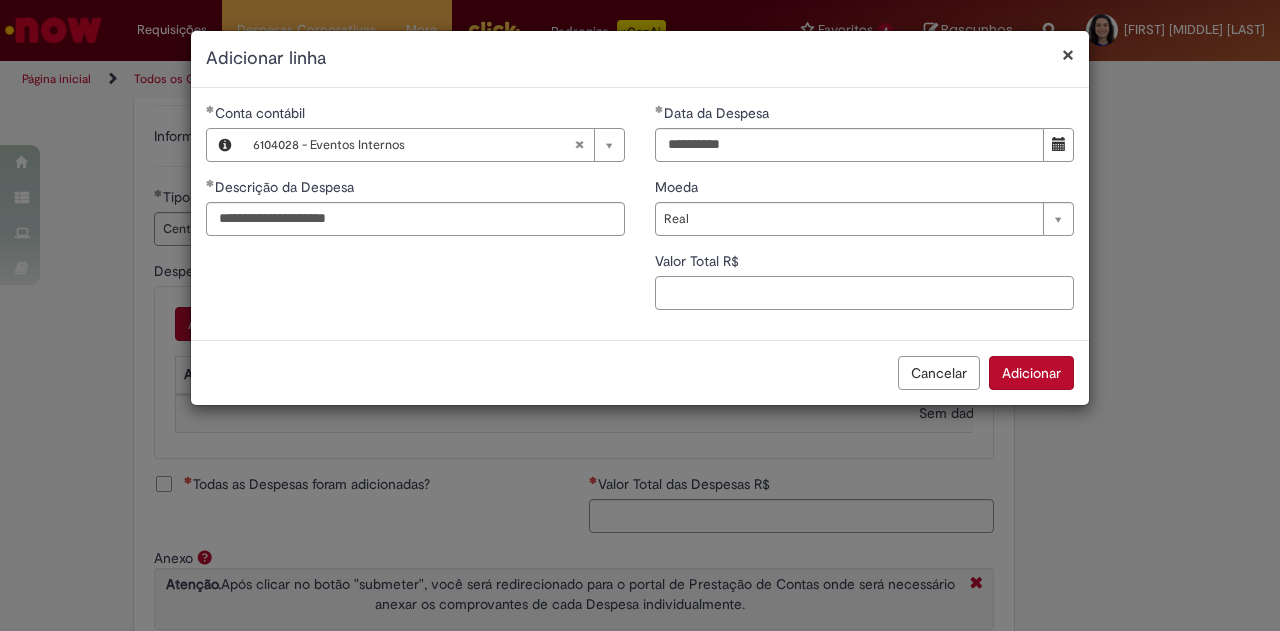 click on "Valor Total R$" at bounding box center (864, 293) 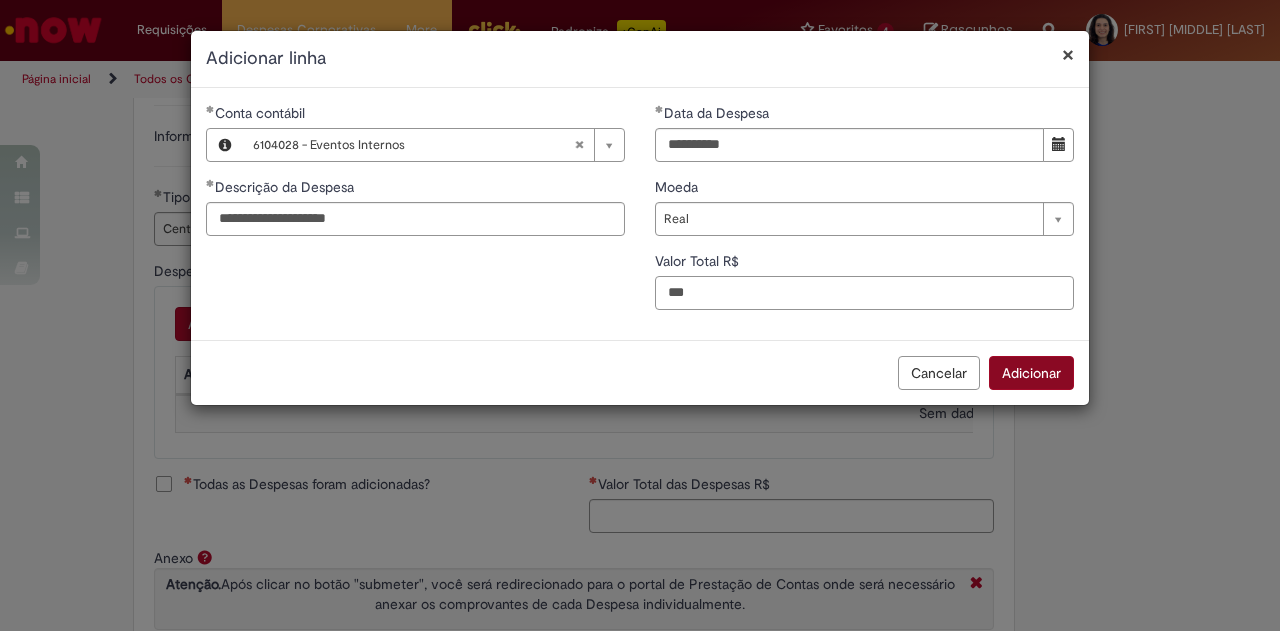 type on "***" 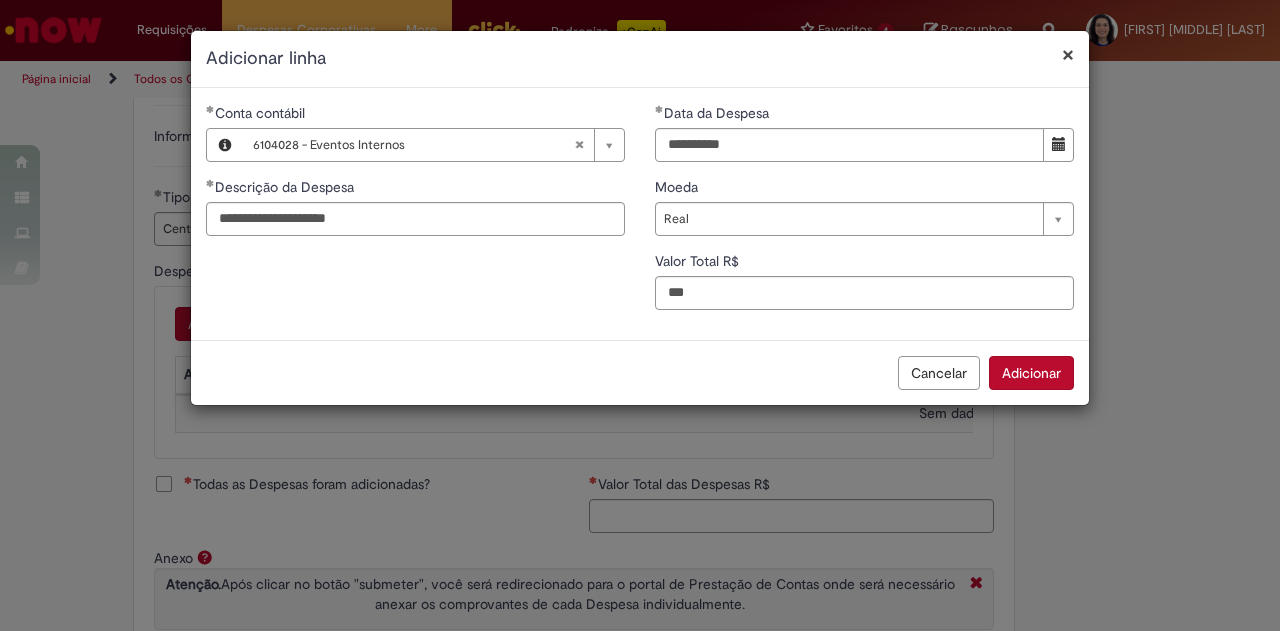 click on "Adicionar" at bounding box center (1031, 373) 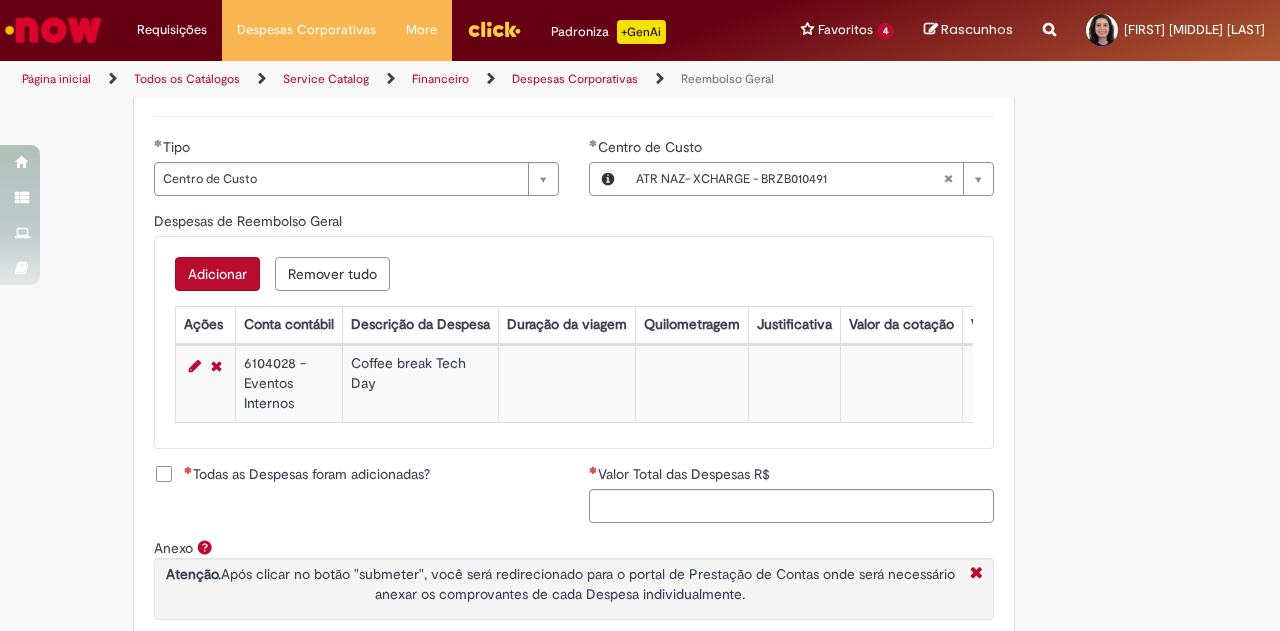 scroll, scrollTop: 826, scrollLeft: 0, axis: vertical 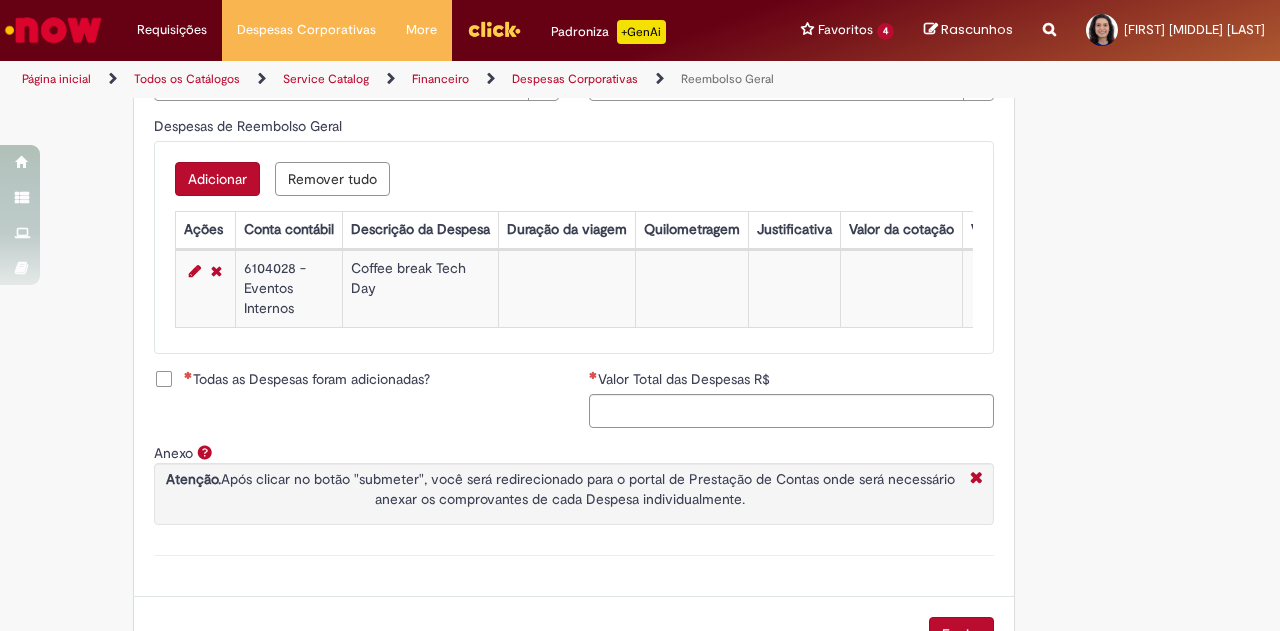 click on "Todas as Despesas foram adicionadas?" at bounding box center (307, 379) 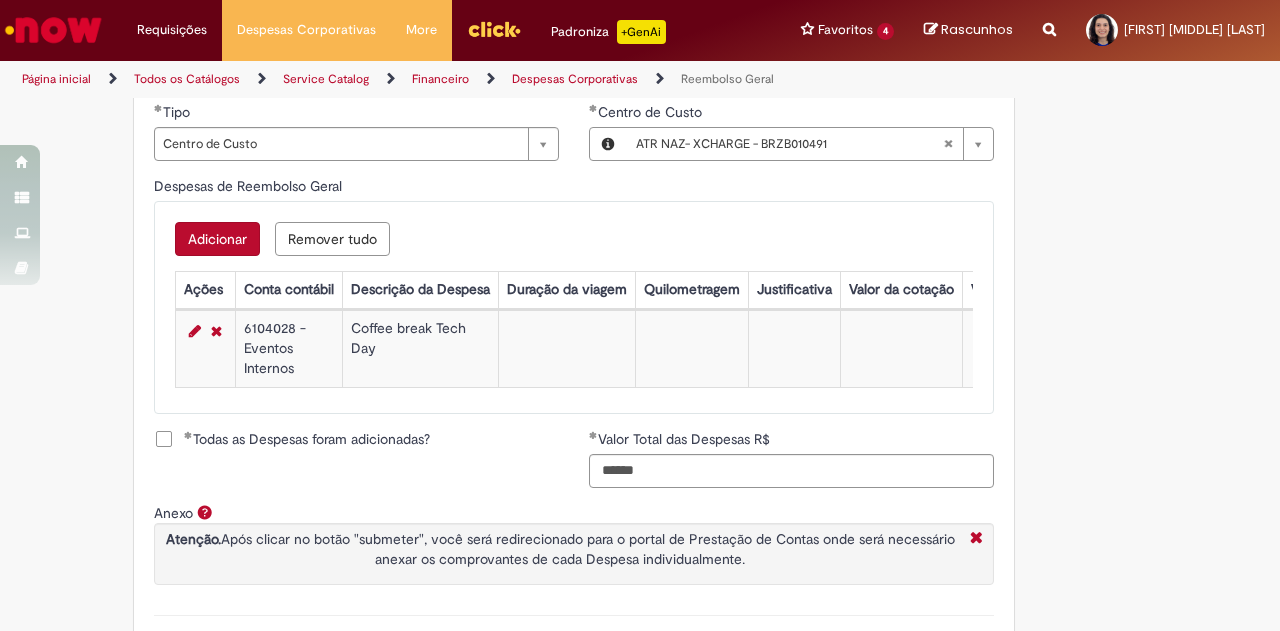 scroll, scrollTop: 739, scrollLeft: 0, axis: vertical 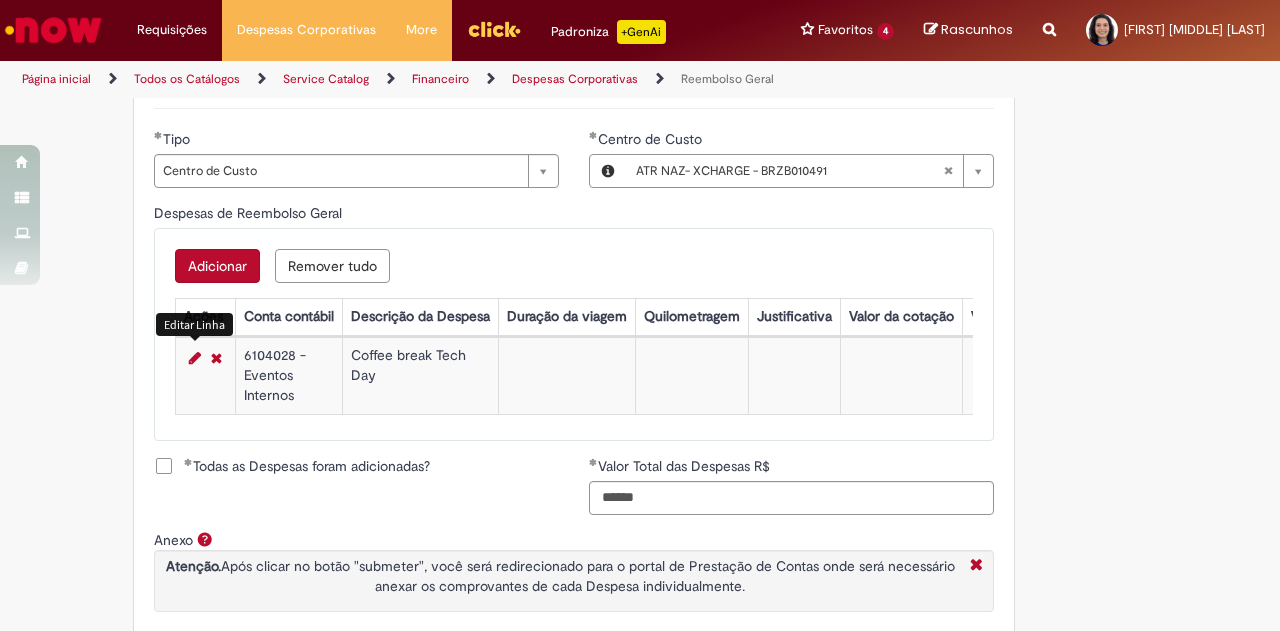click at bounding box center (195, 358) 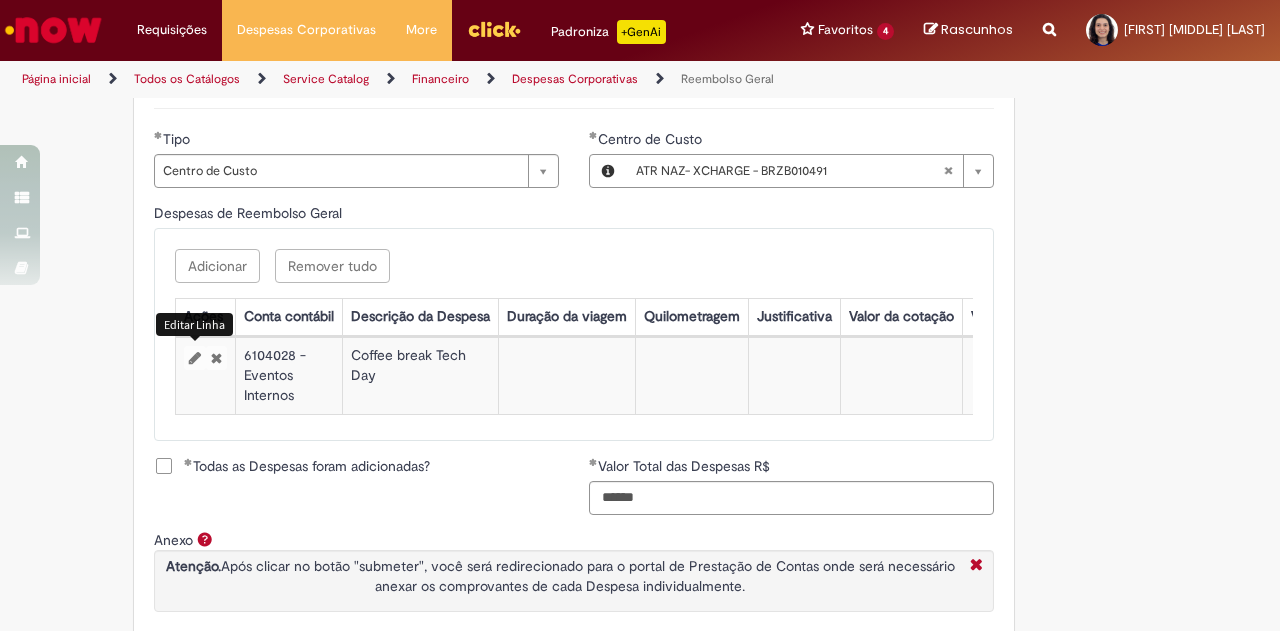 select on "****" 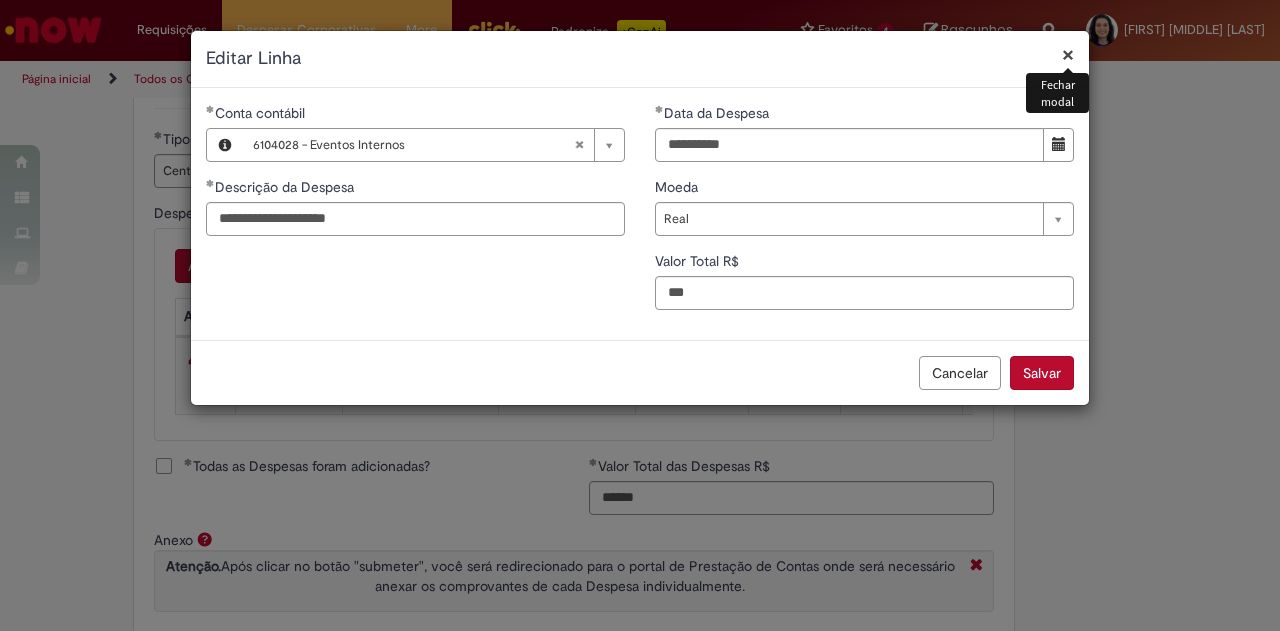 click on "Salvar" at bounding box center [1042, 373] 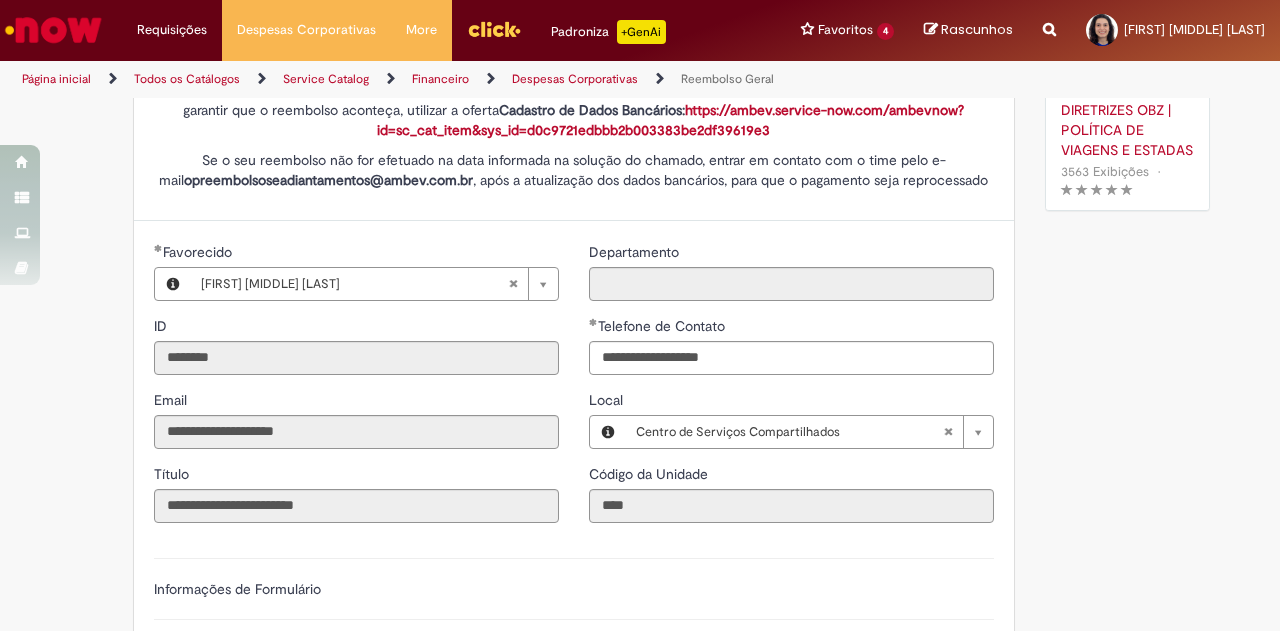 scroll, scrollTop: 213, scrollLeft: 0, axis: vertical 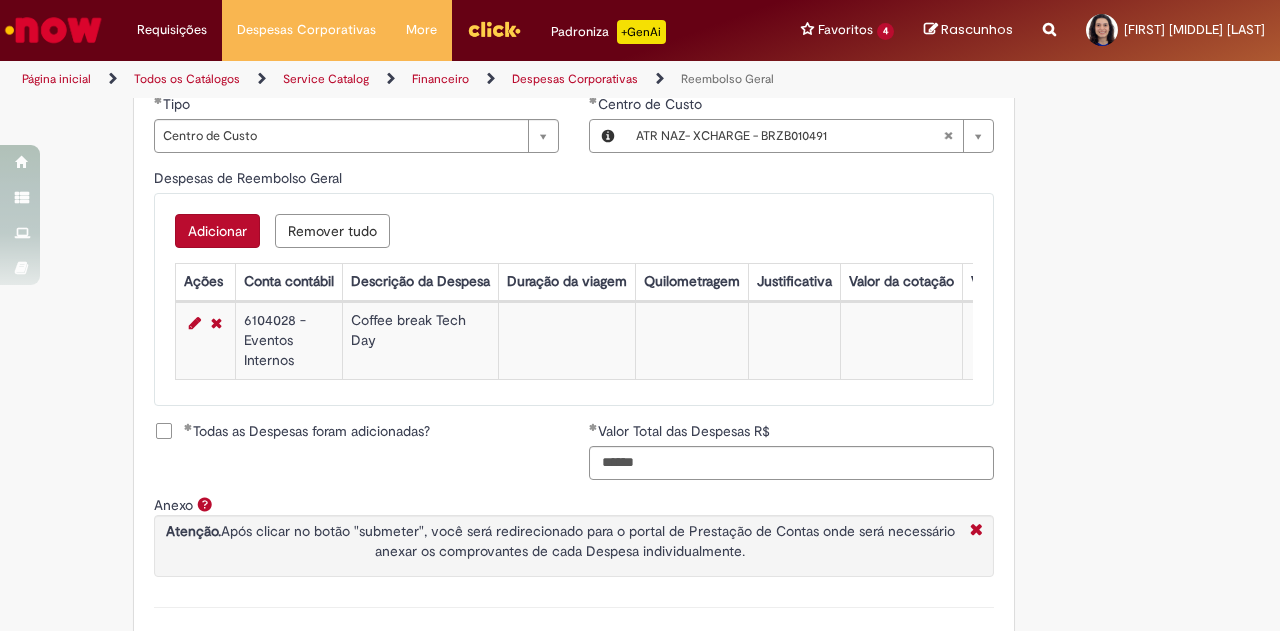 click on "Adicionar" at bounding box center [217, 231] 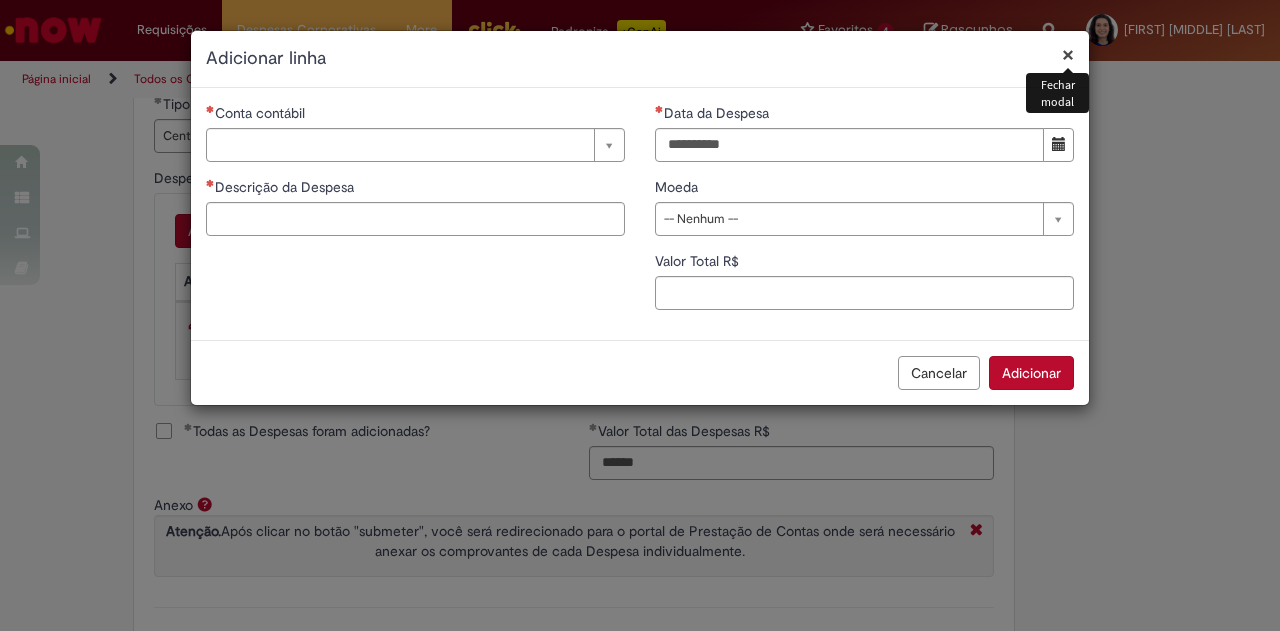 click on "Cancelar" at bounding box center [939, 373] 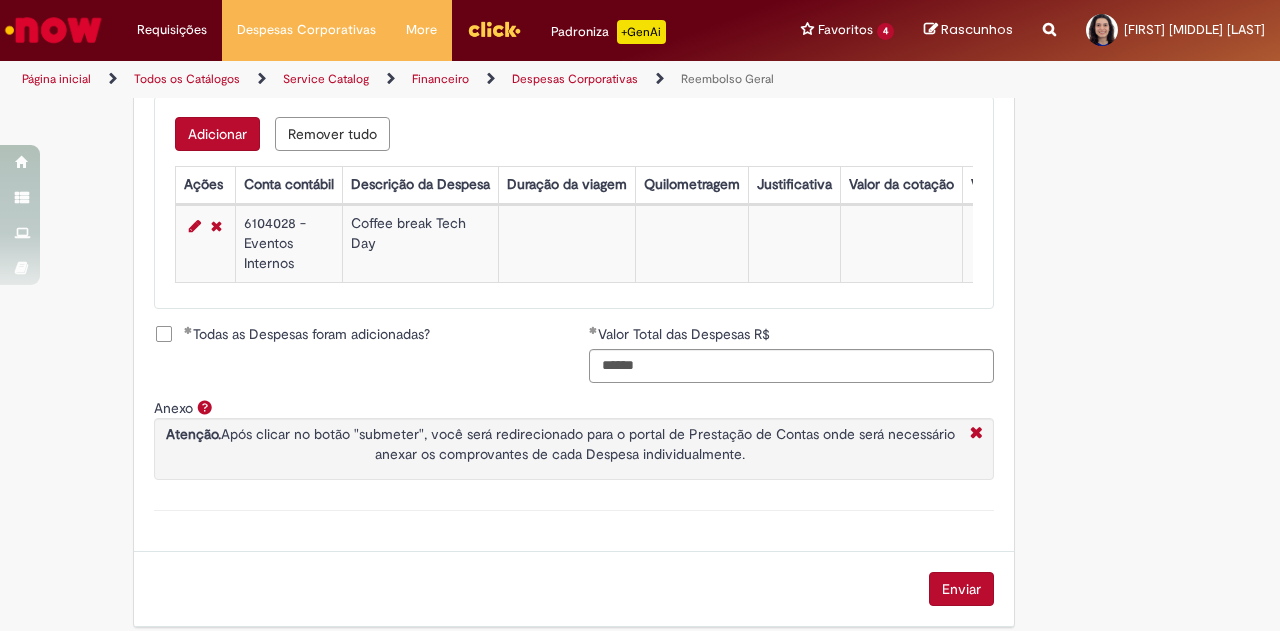 scroll, scrollTop: 897, scrollLeft: 0, axis: vertical 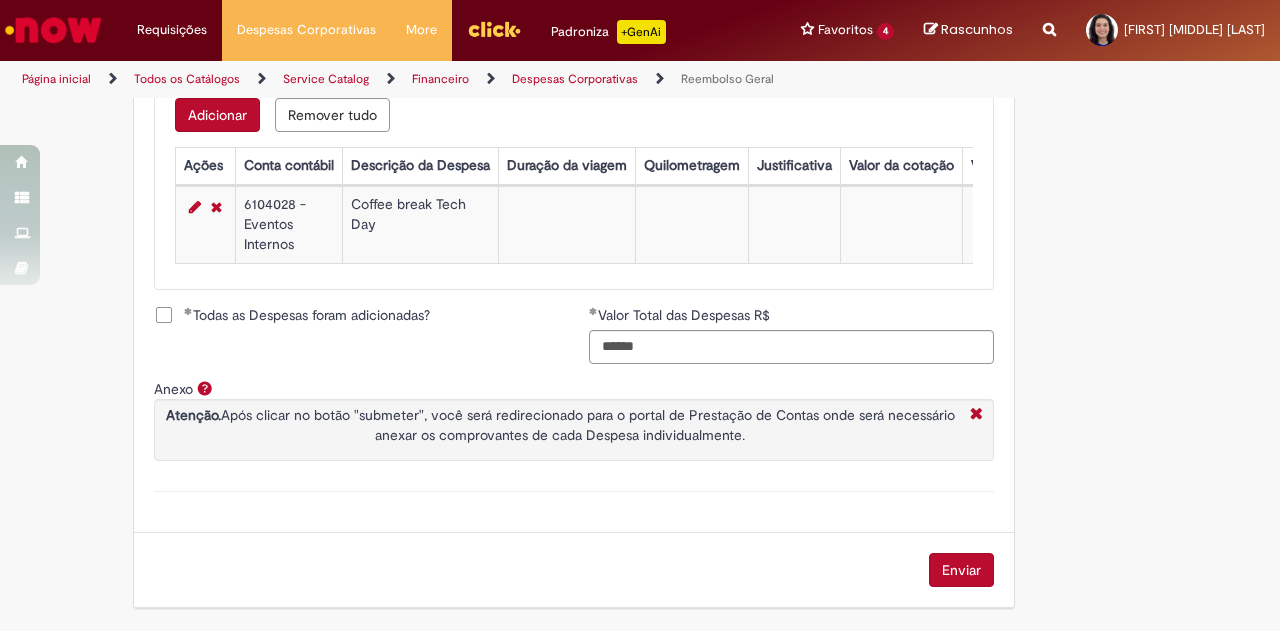 click on "Enviar" at bounding box center (961, 570) 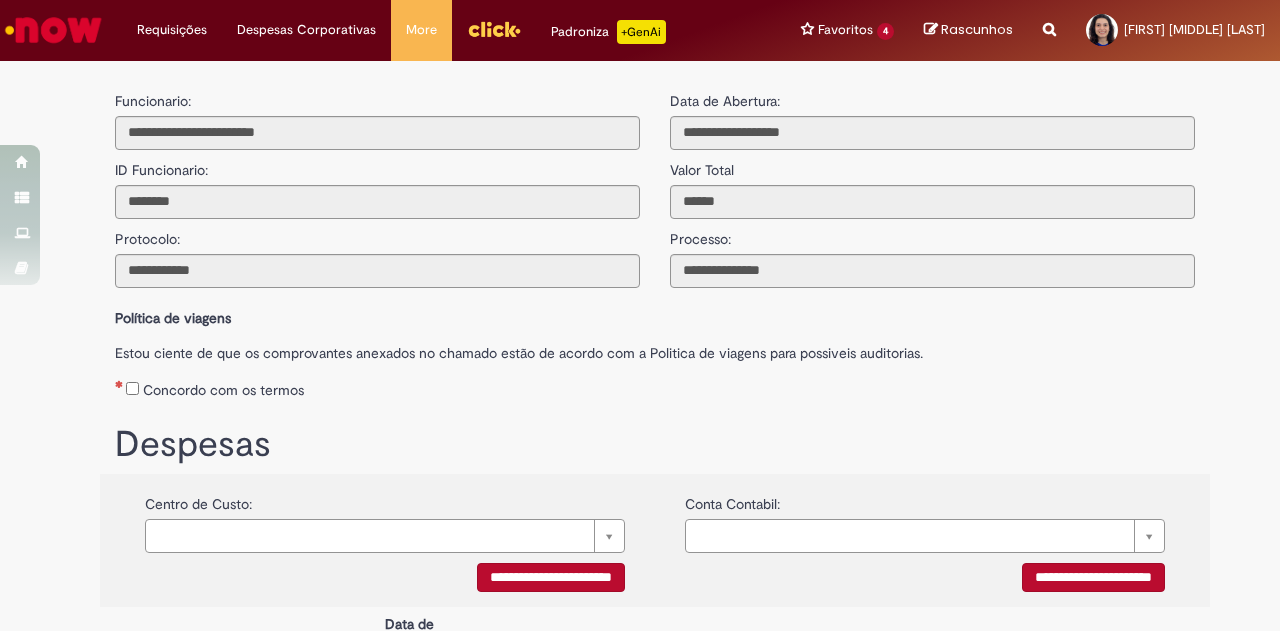 scroll, scrollTop: 0, scrollLeft: 0, axis: both 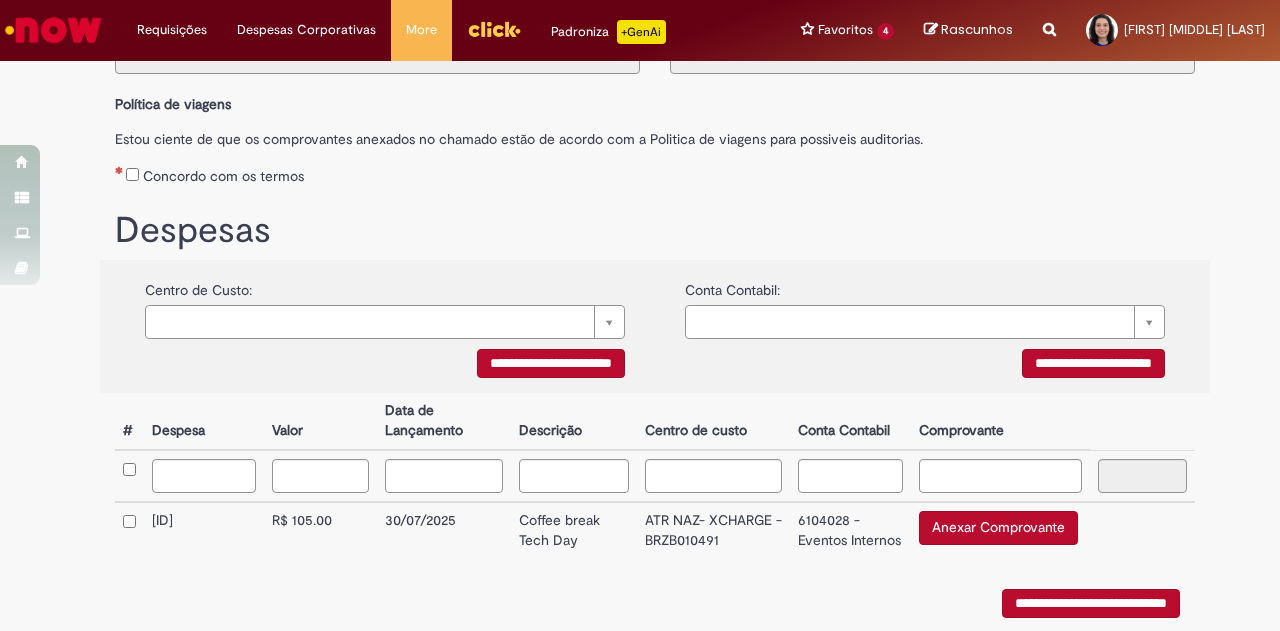 click on "Anexar Comprovante" at bounding box center [998, 528] 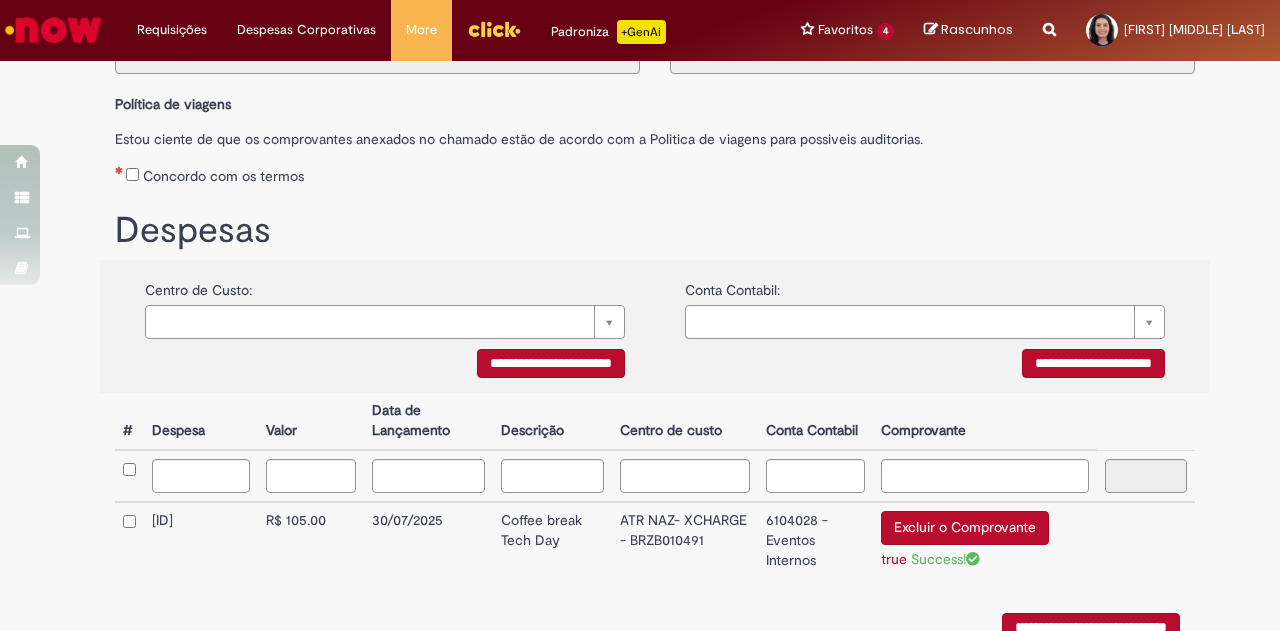 click on "**********" at bounding box center [551, 363] 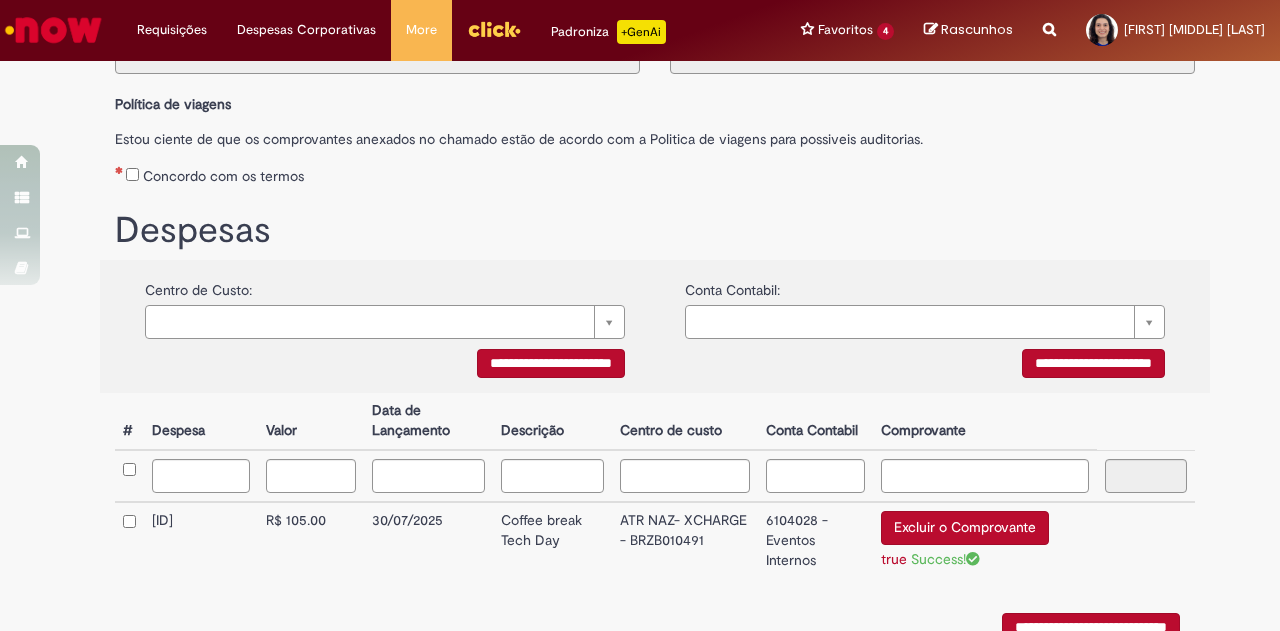 click on "**********" at bounding box center [1093, 363] 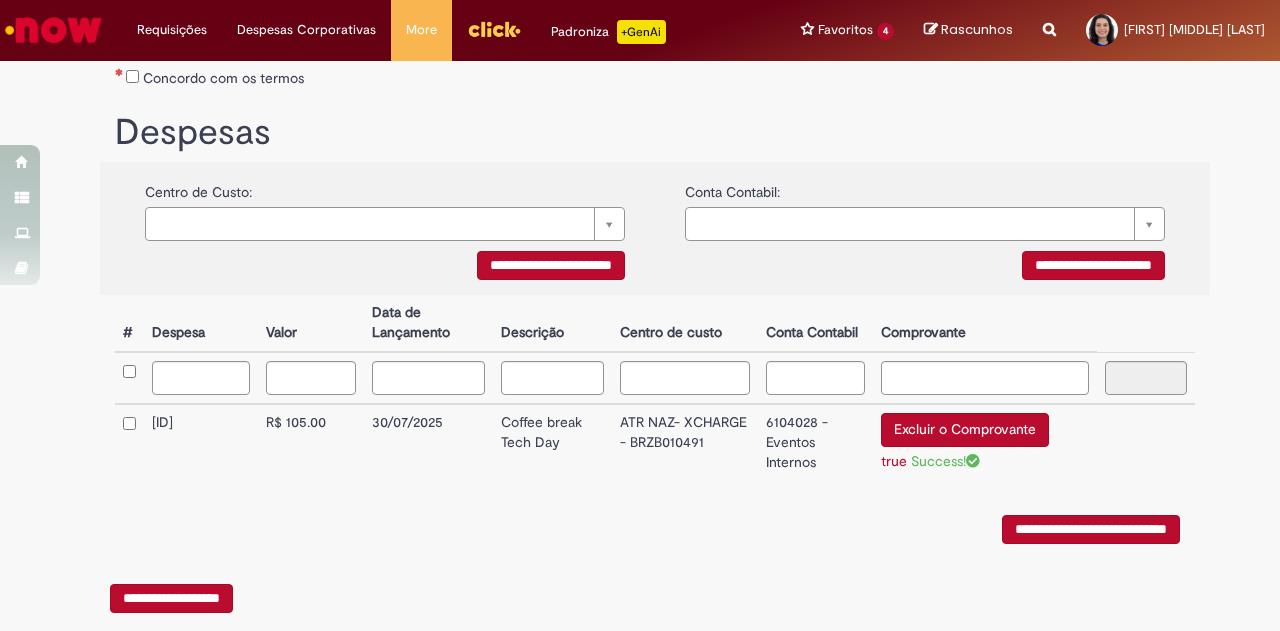 scroll, scrollTop: 328, scrollLeft: 0, axis: vertical 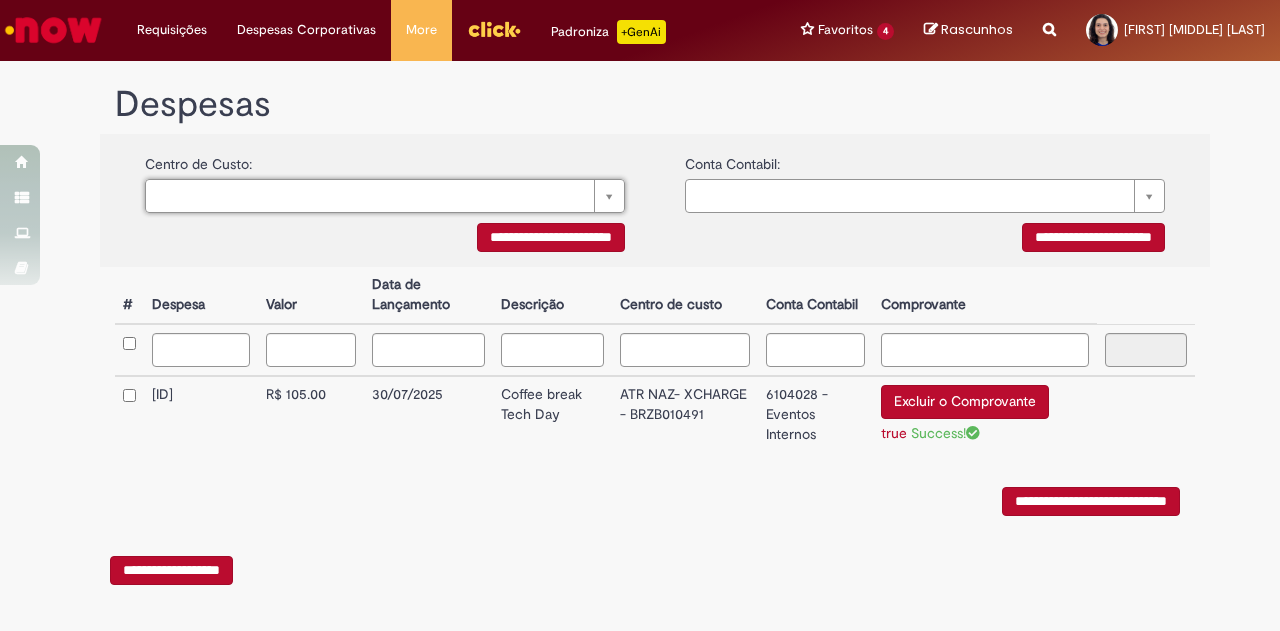 click on "**********" at bounding box center [551, 237] 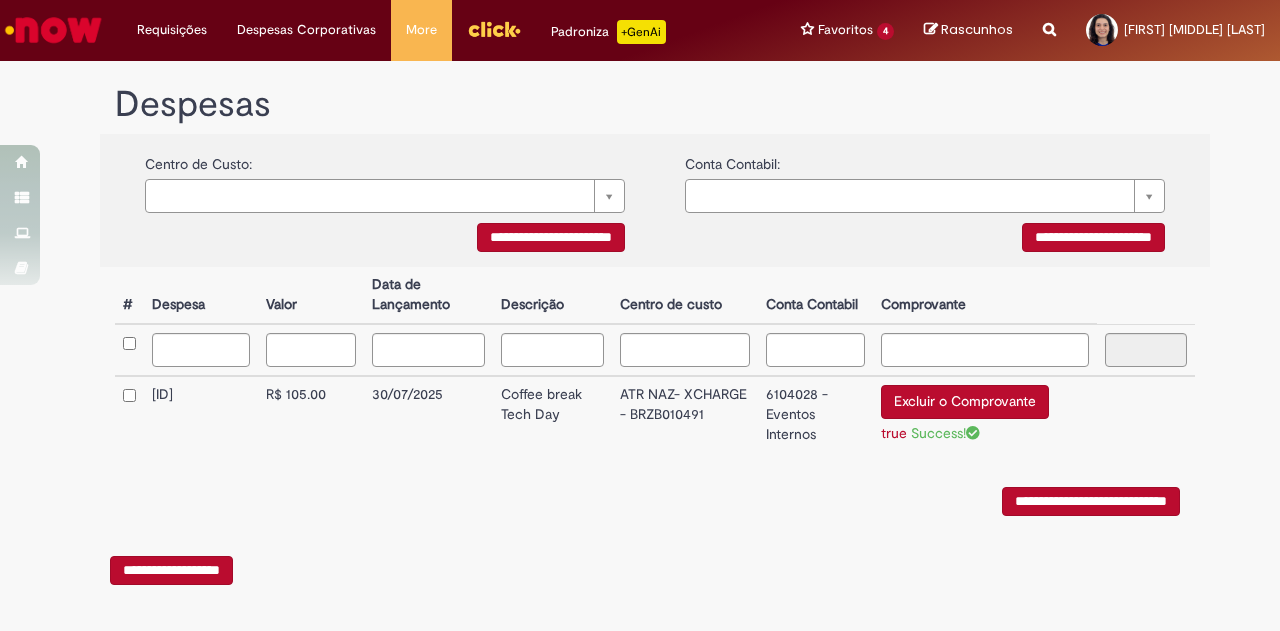 click on "**********" at bounding box center (1093, 237) 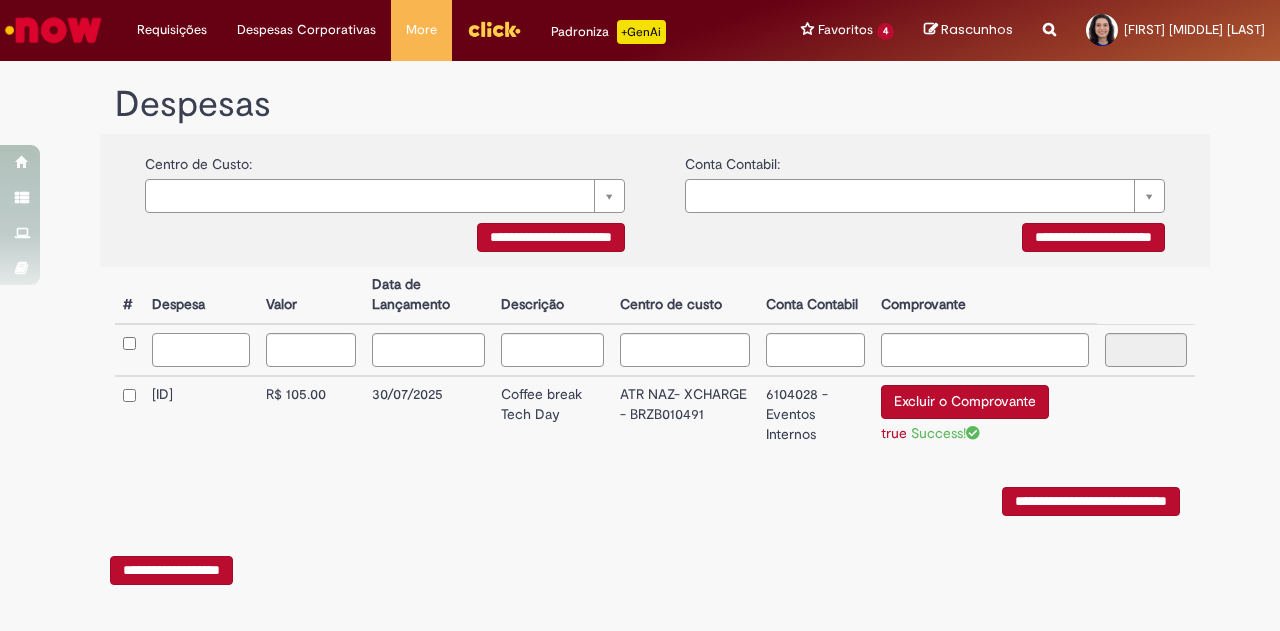 click at bounding box center [201, 350] 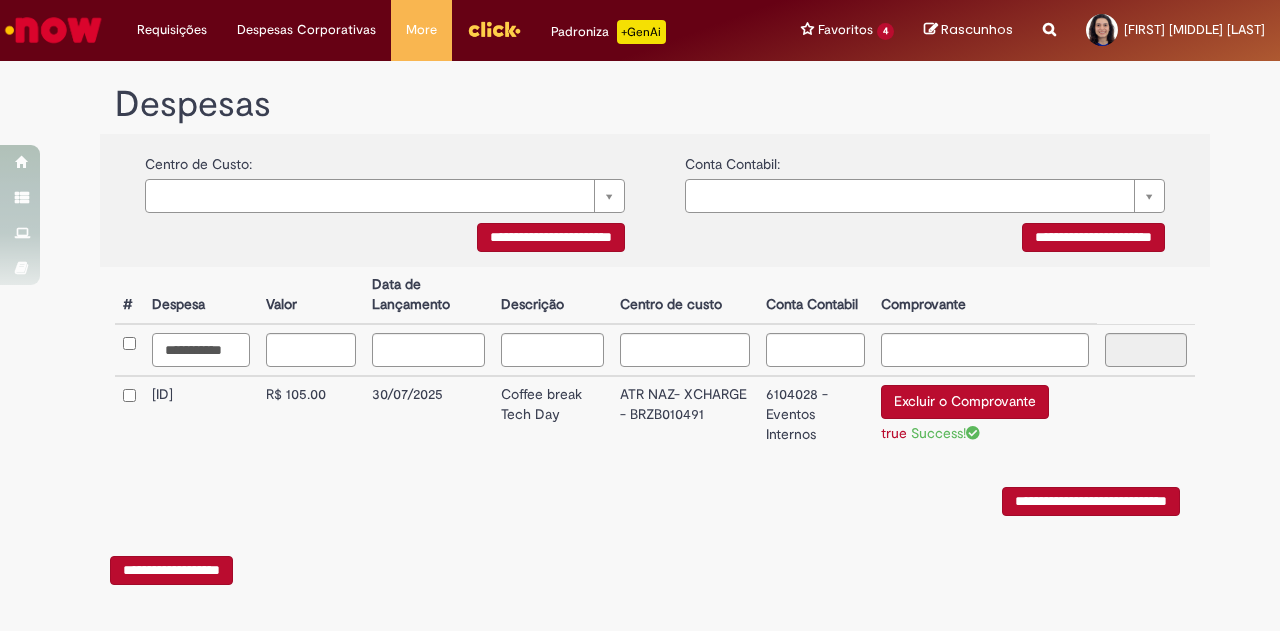 type on "**********" 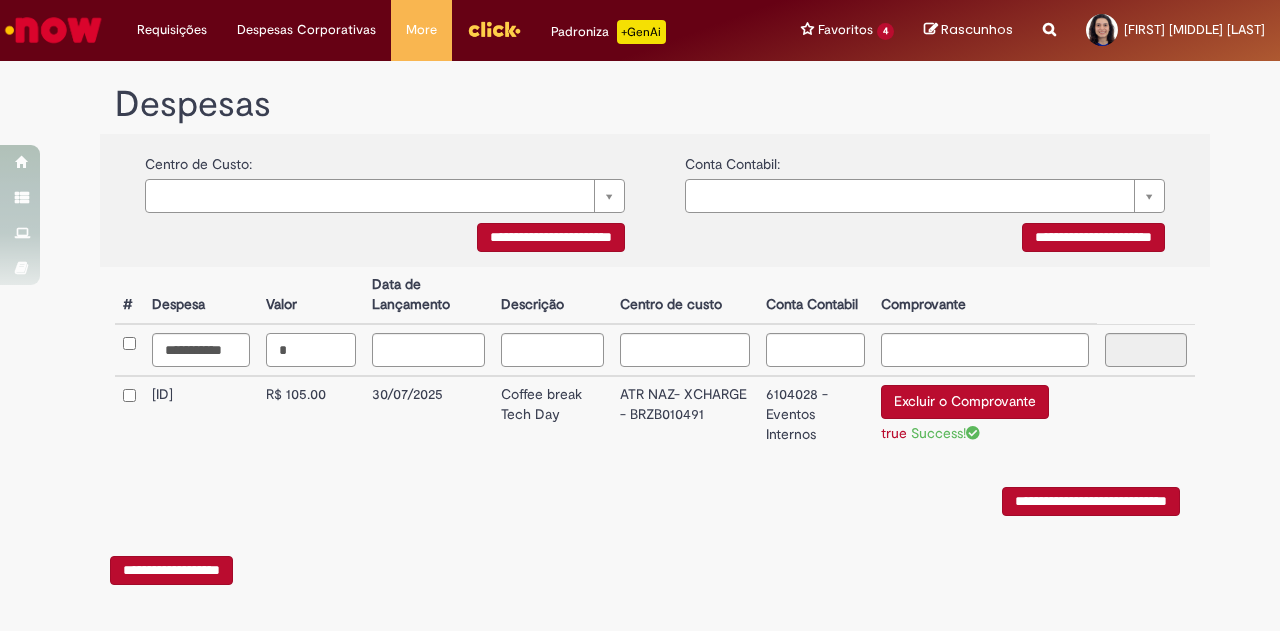 type on "*" 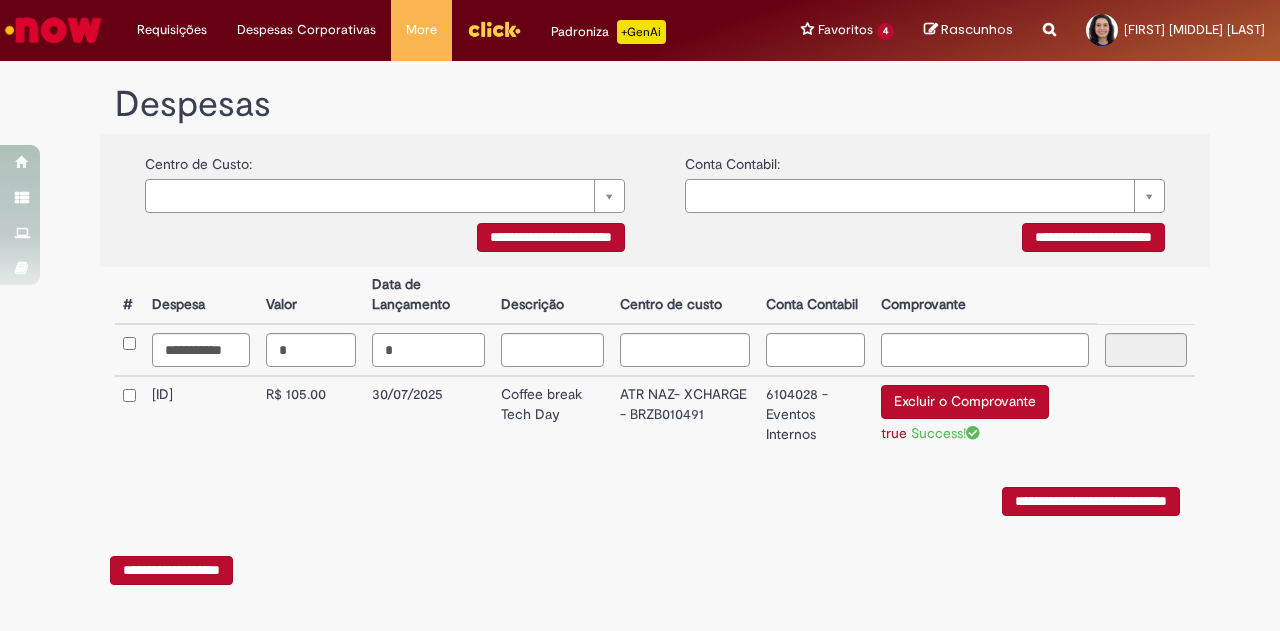 scroll, scrollTop: 270, scrollLeft: 0, axis: vertical 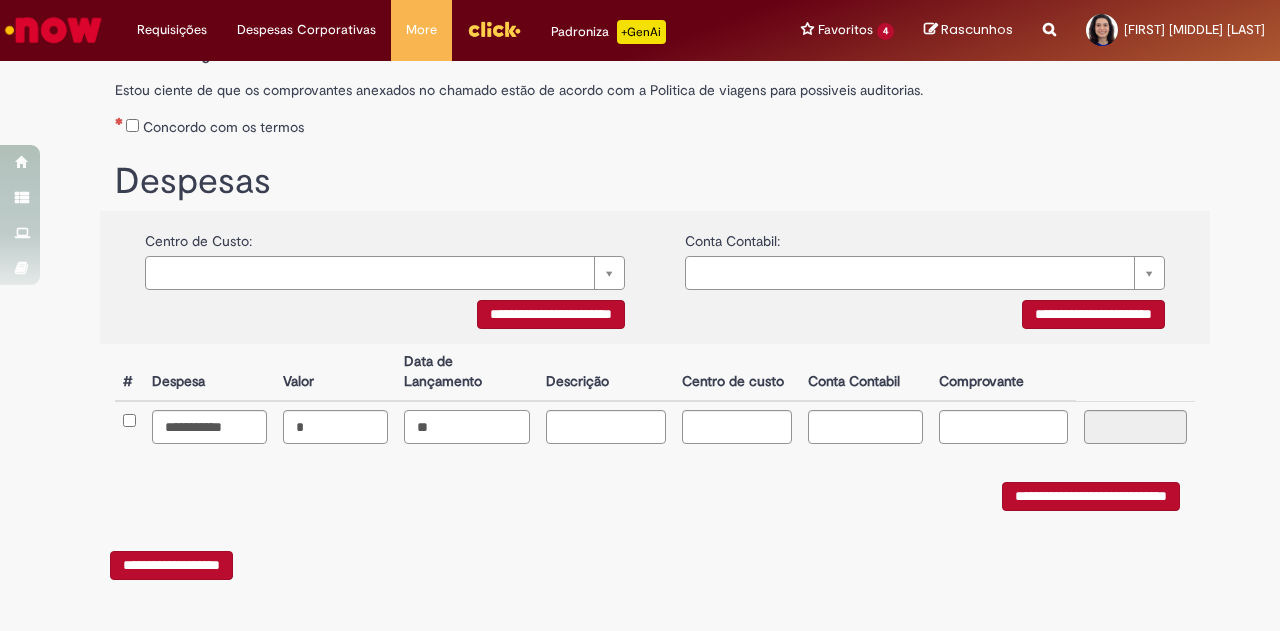 type on "**" 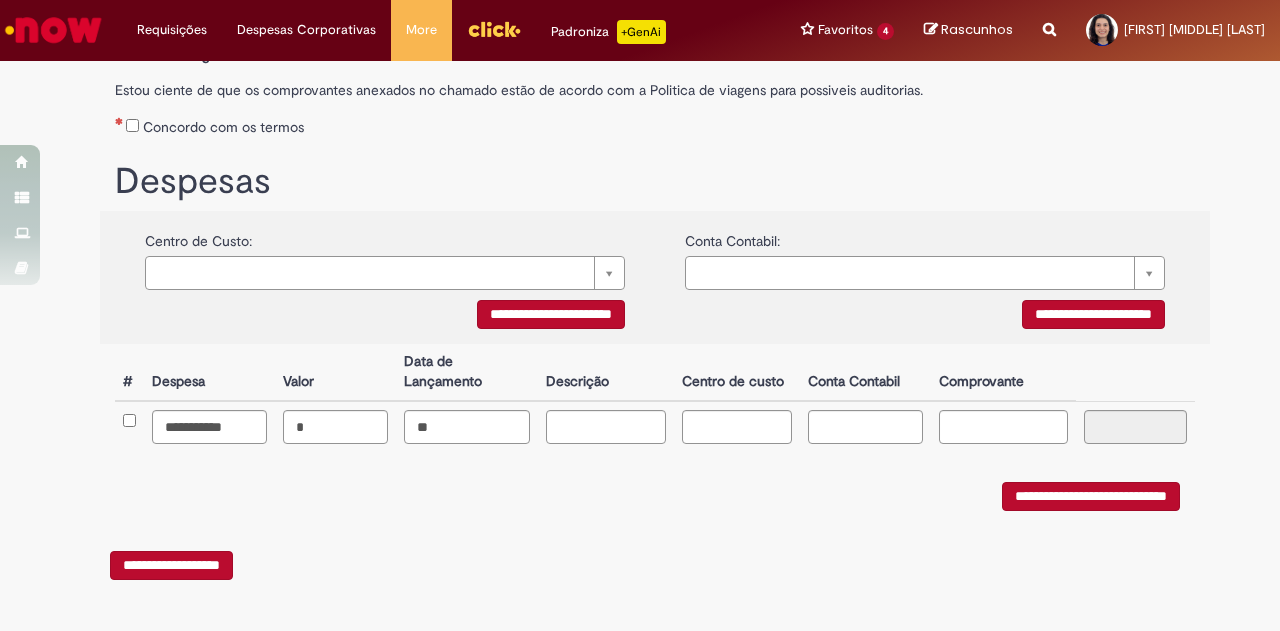 click on "**********" at bounding box center [640, 219] 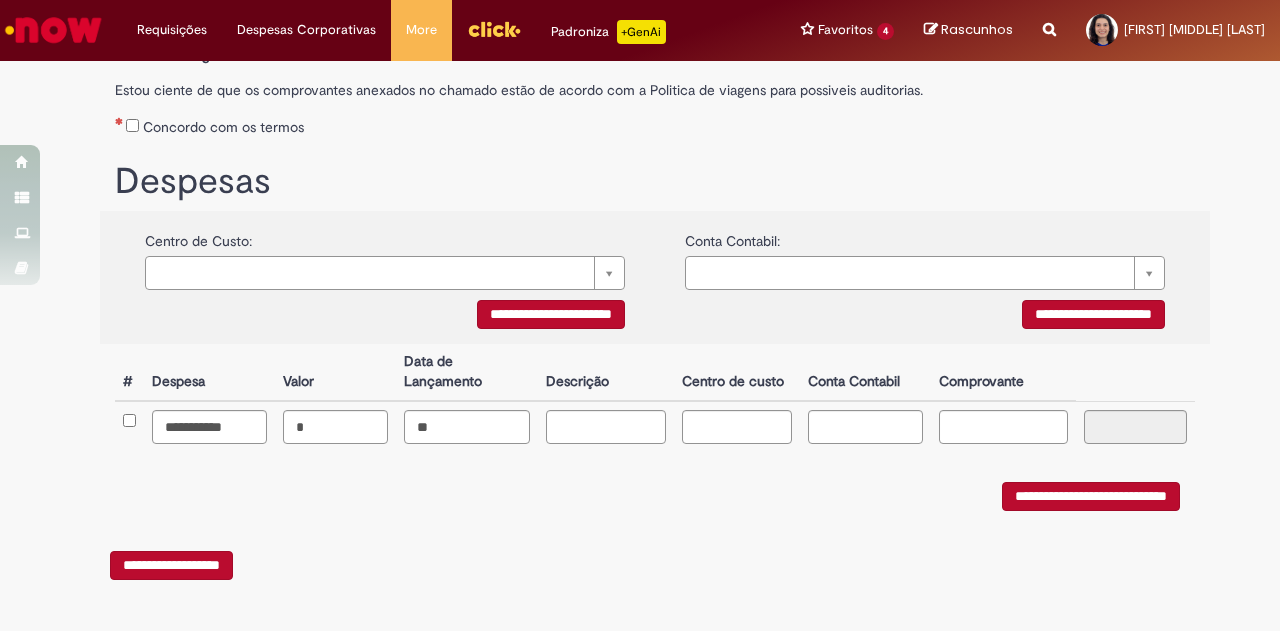 click on "**********" at bounding box center (171, 565) 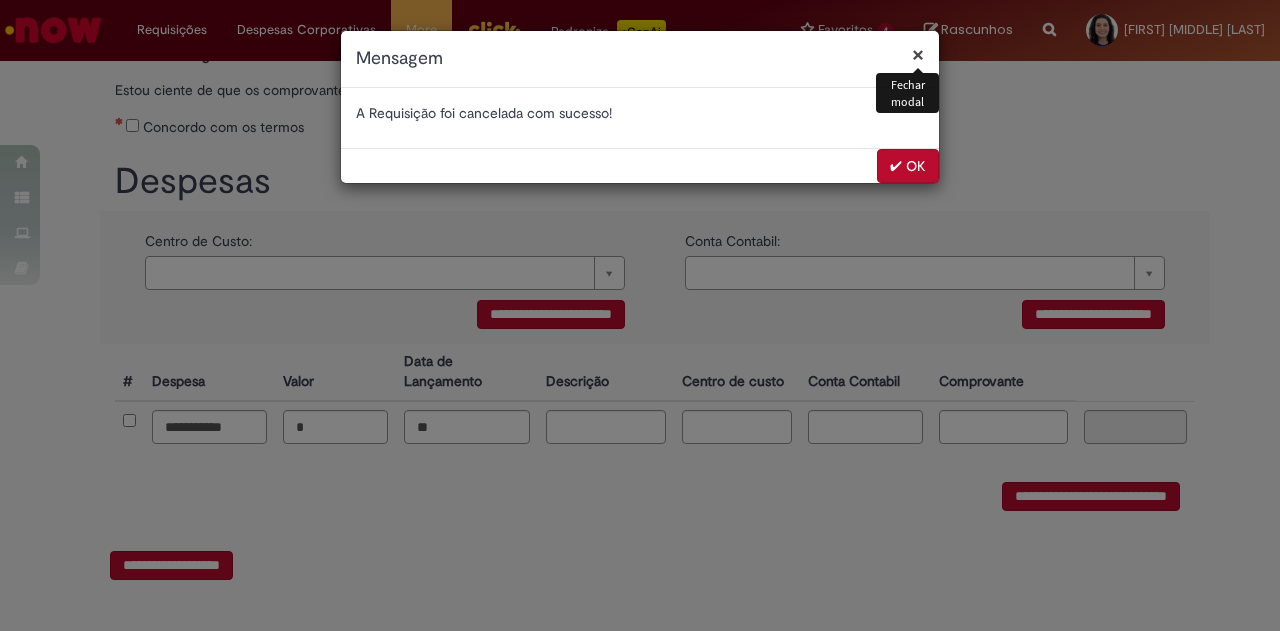 click on "✔ OK" at bounding box center (908, 166) 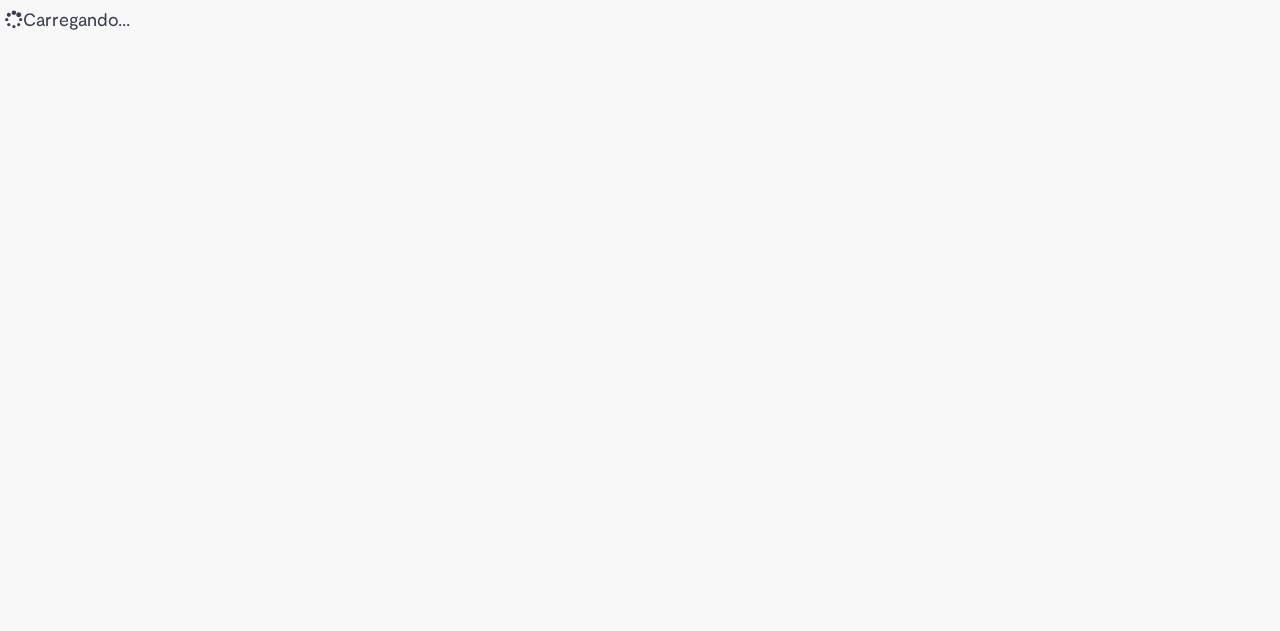 scroll, scrollTop: 0, scrollLeft: 0, axis: both 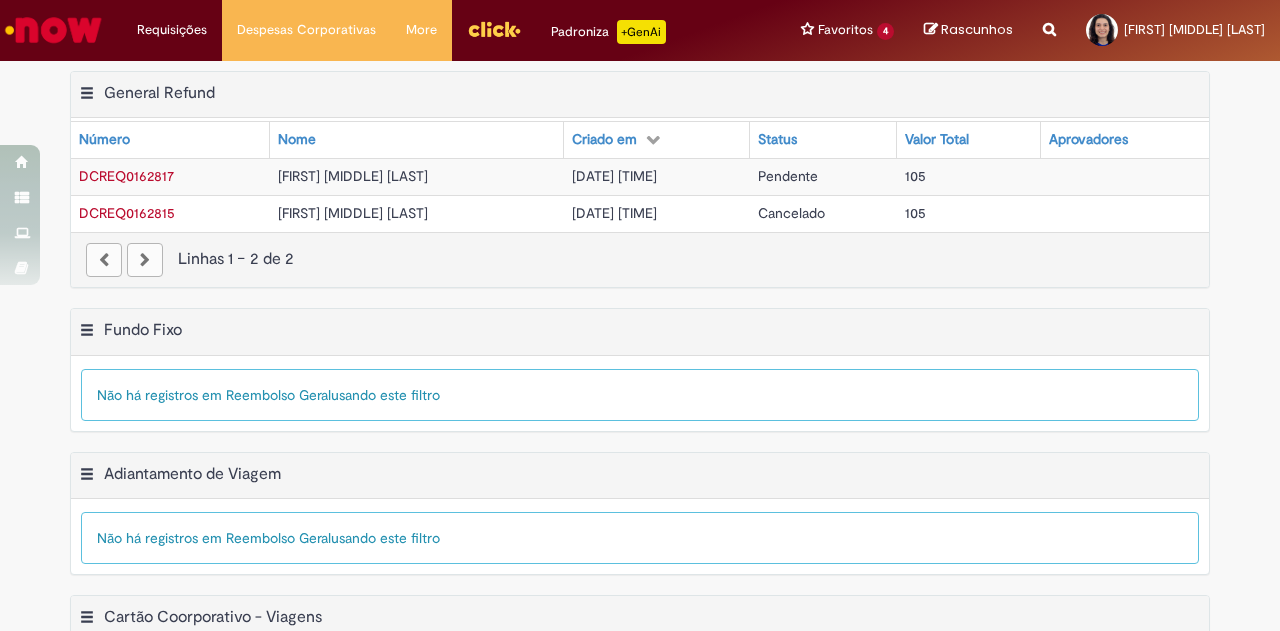click on "Pendente" at bounding box center [788, 176] 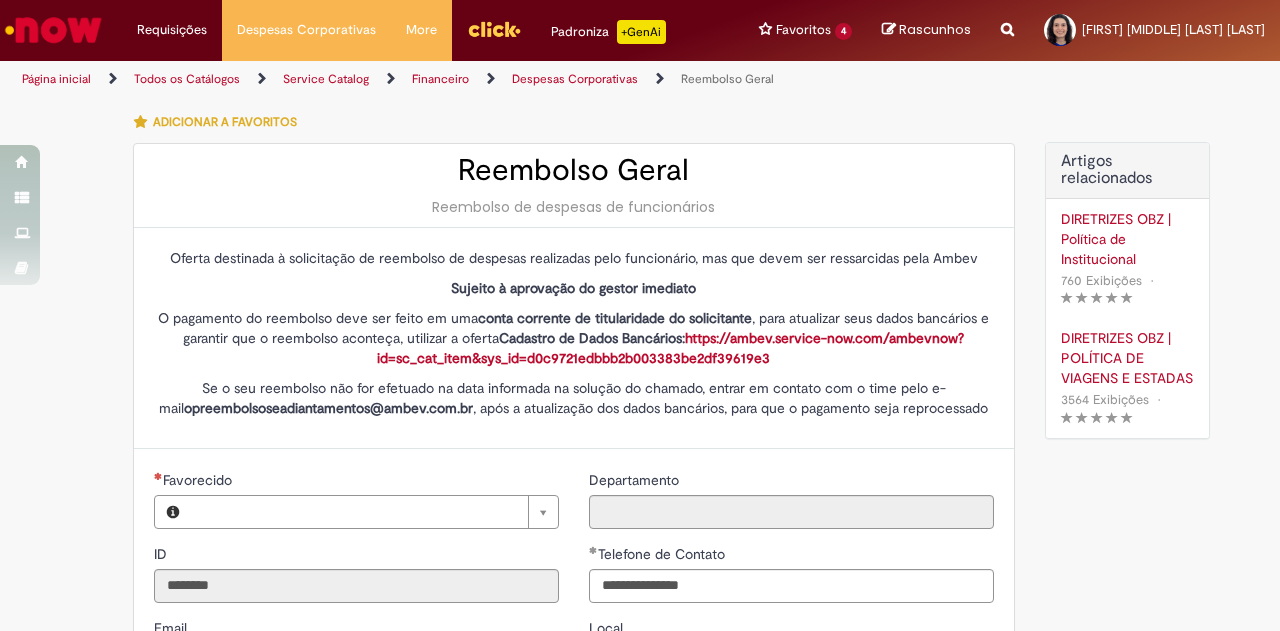 type on "**********" 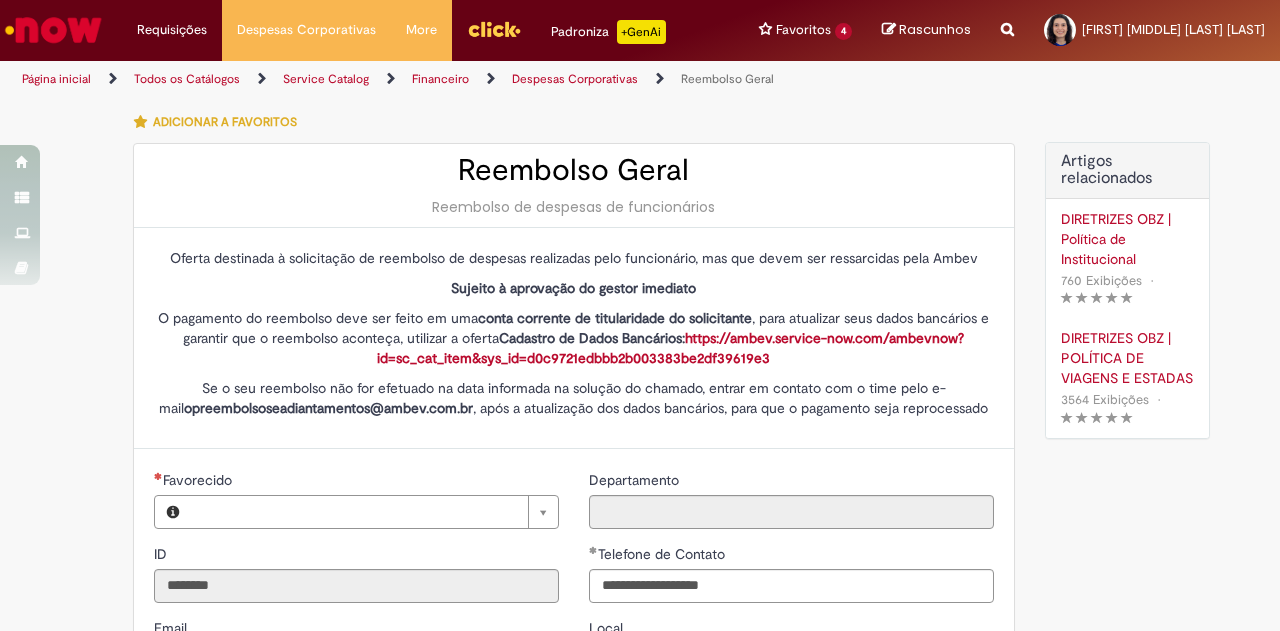 type on "**********" 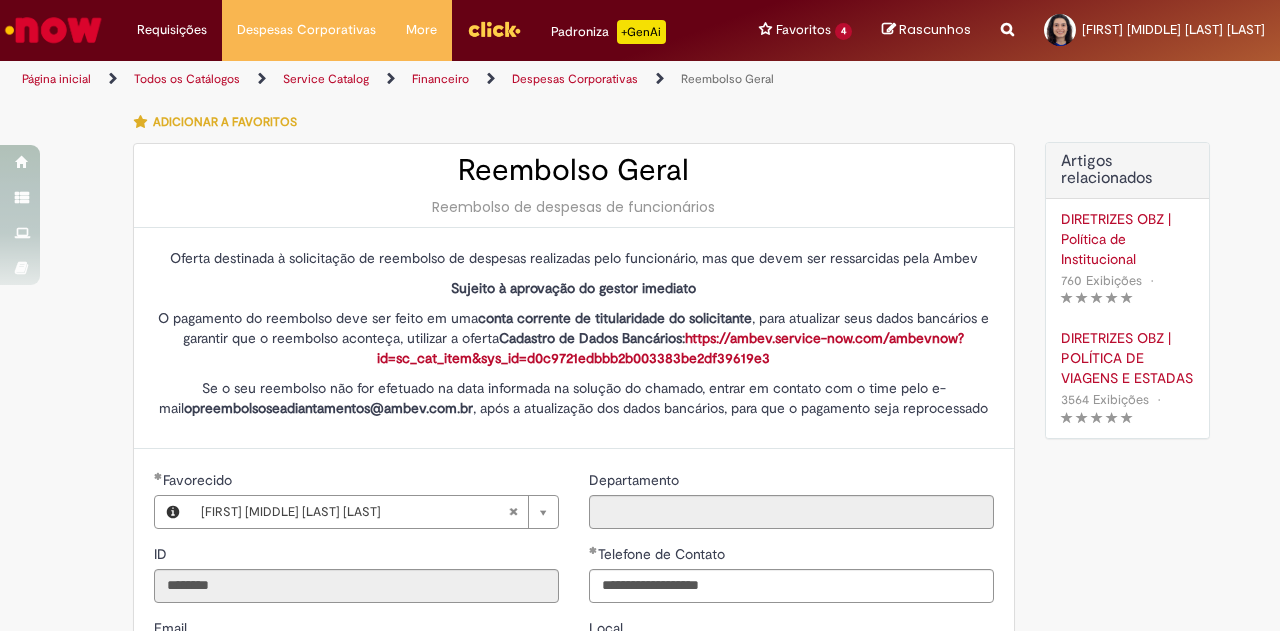 scroll, scrollTop: 0, scrollLeft: 0, axis: both 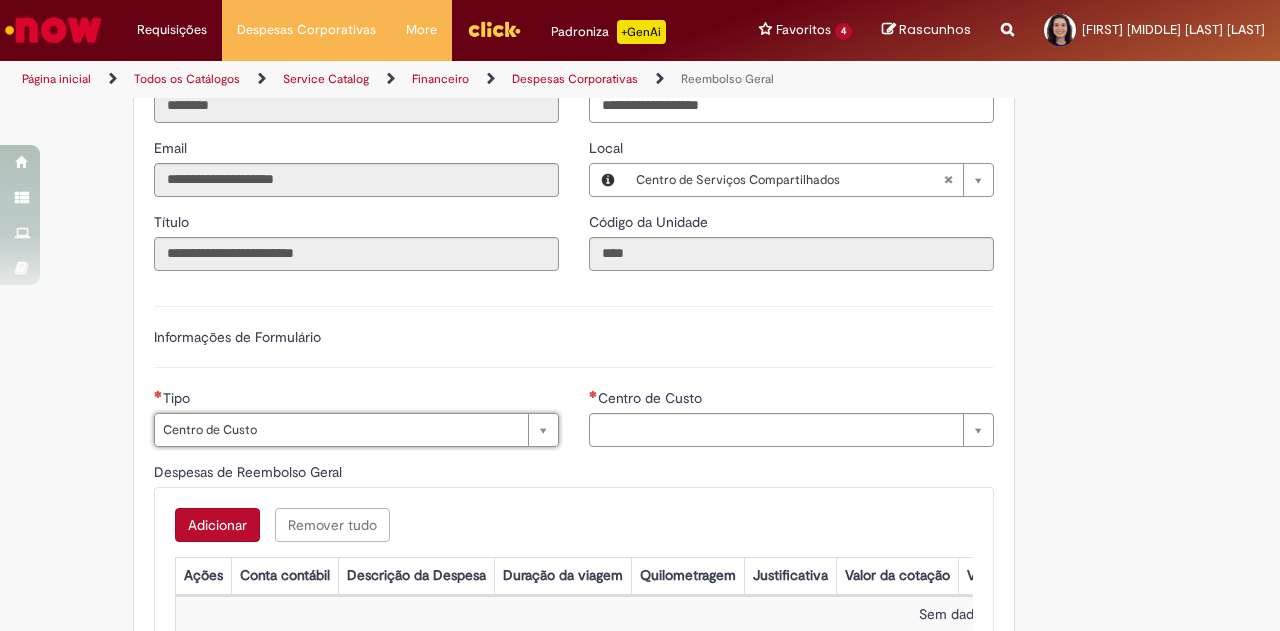 type on "**********" 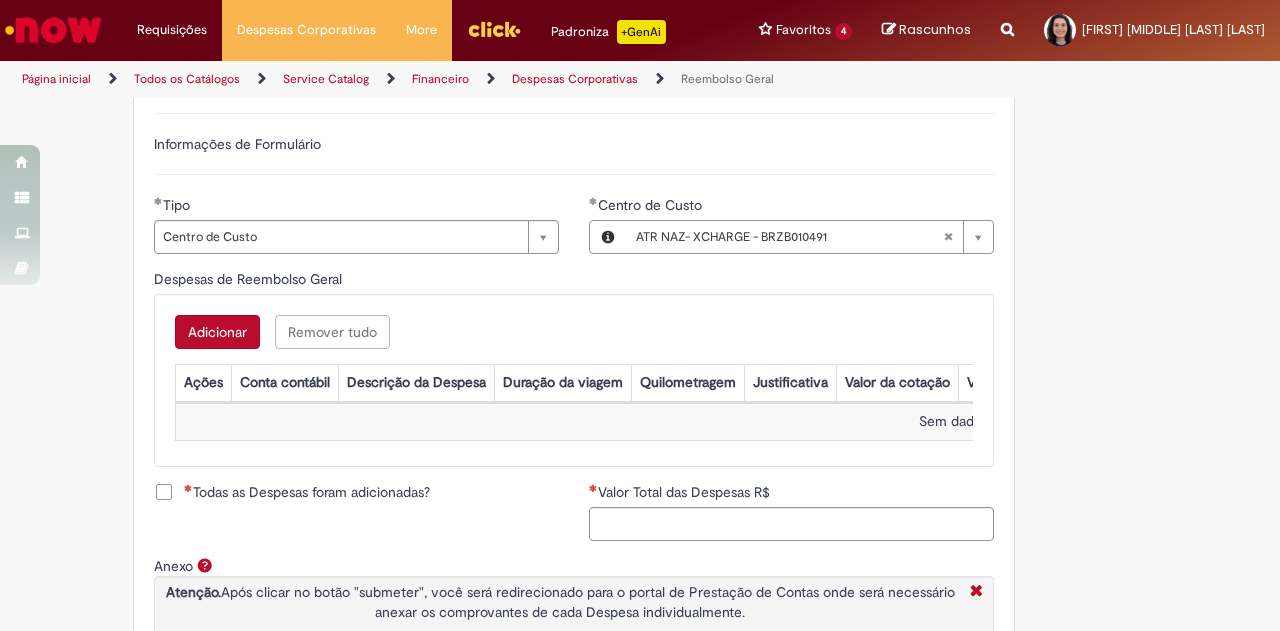 scroll, scrollTop: 678, scrollLeft: 0, axis: vertical 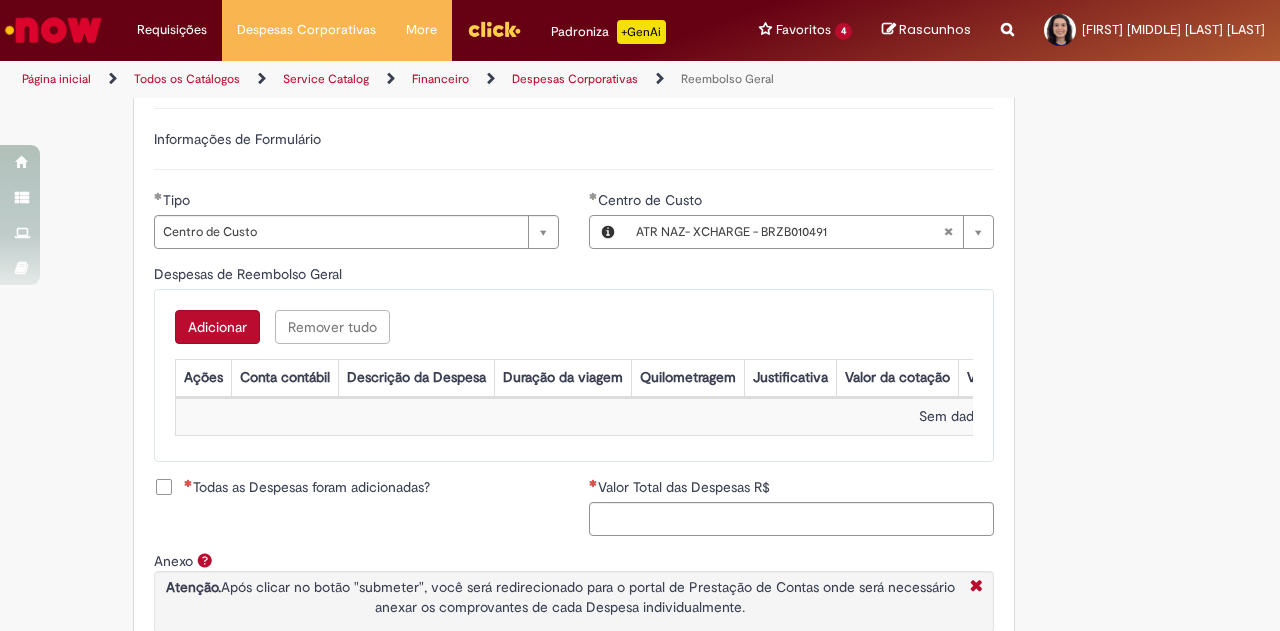 click on "Todas as Despesas foram adicionadas?" at bounding box center (307, 487) 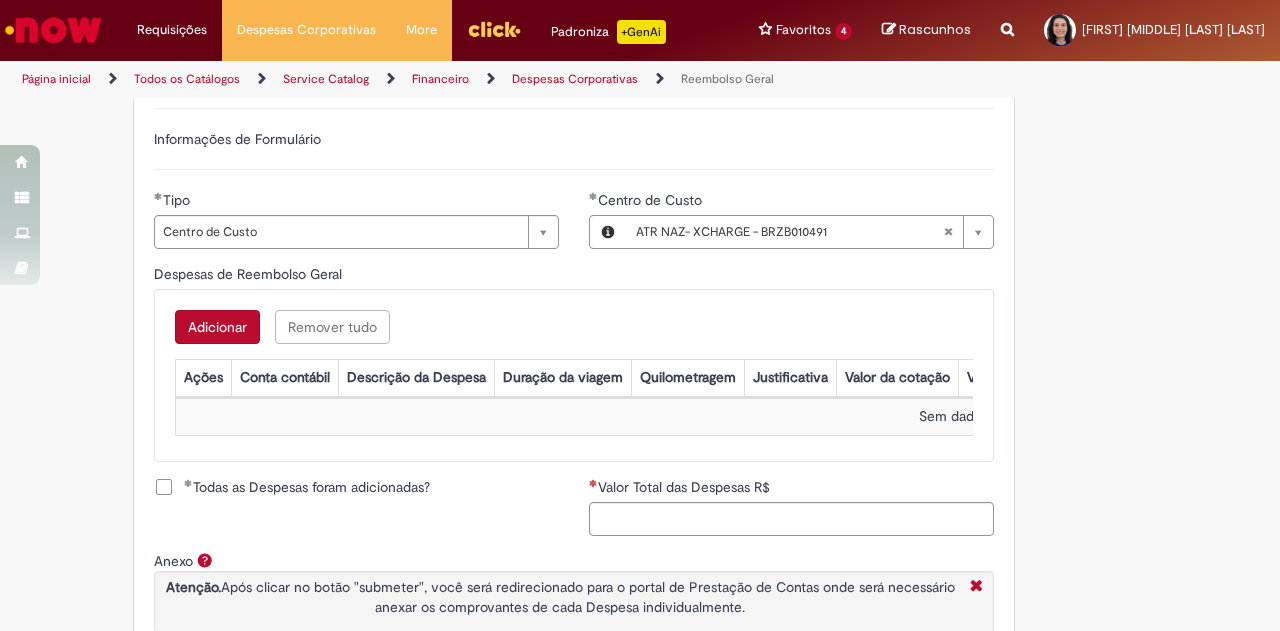 click on "Adicionar" at bounding box center [217, 327] 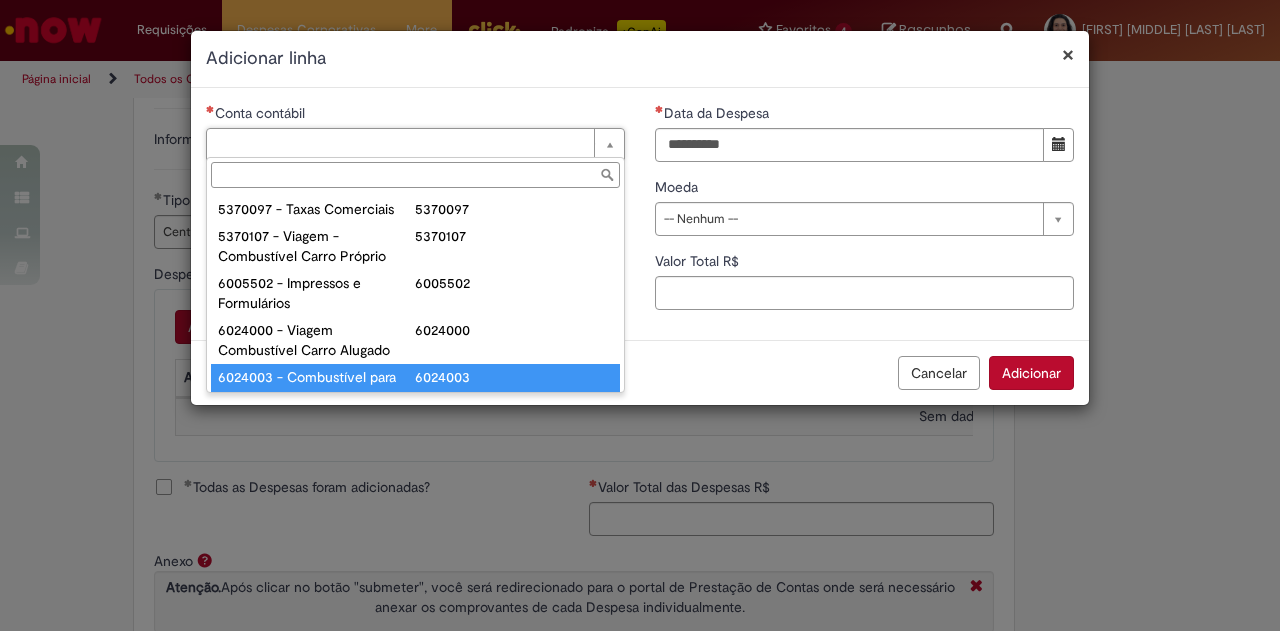 scroll, scrollTop: 15, scrollLeft: 0, axis: vertical 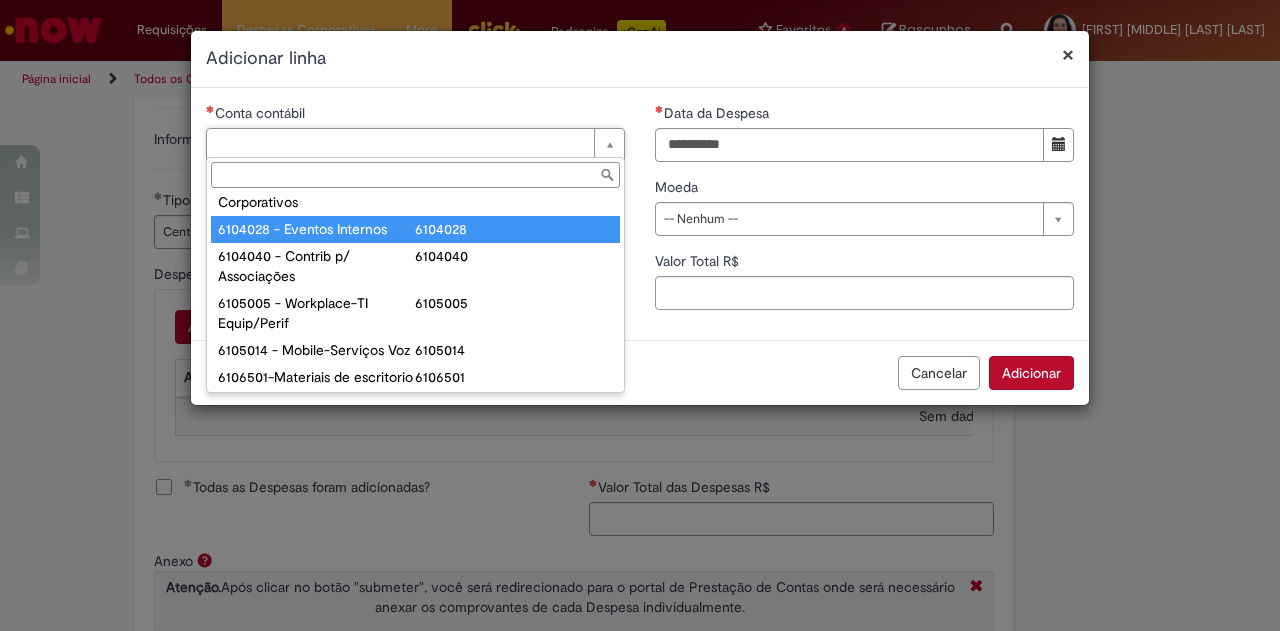 type on "**********" 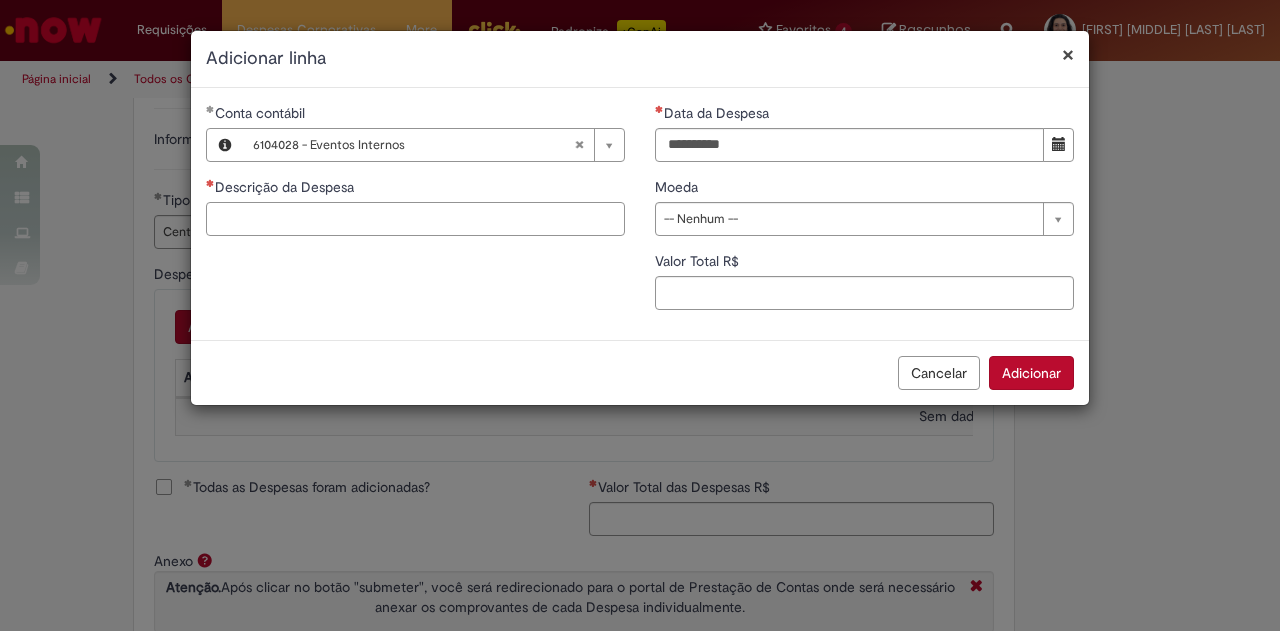 click on "Descrição da Despesa" at bounding box center (415, 219) 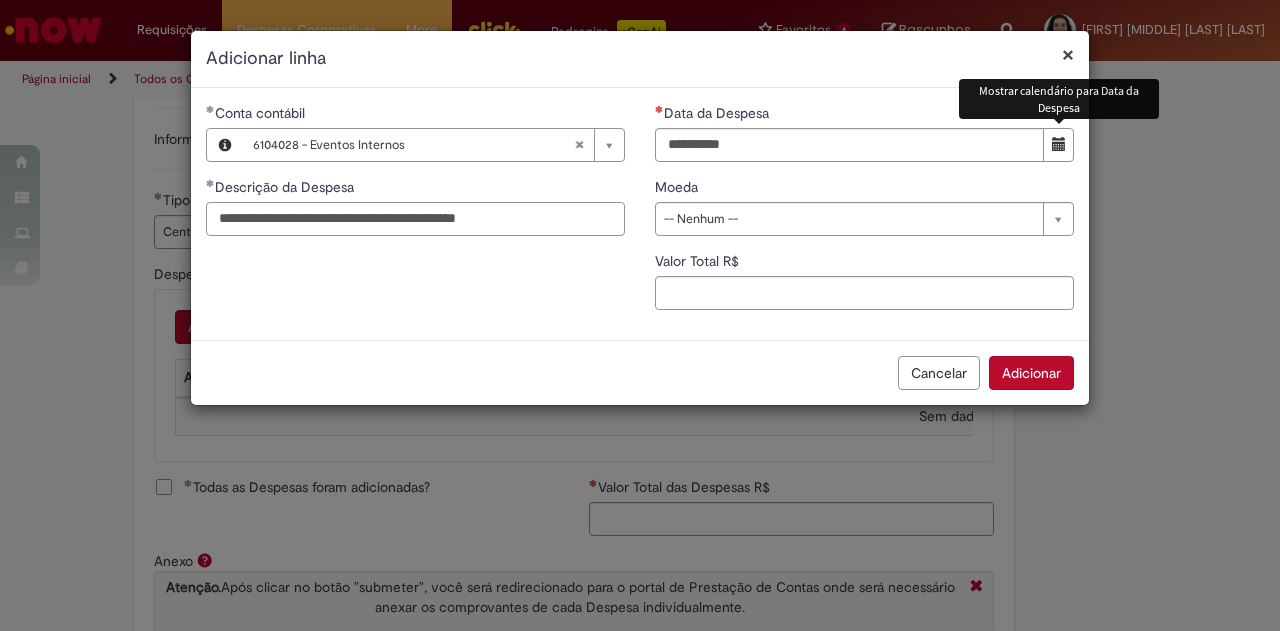type on "**********" 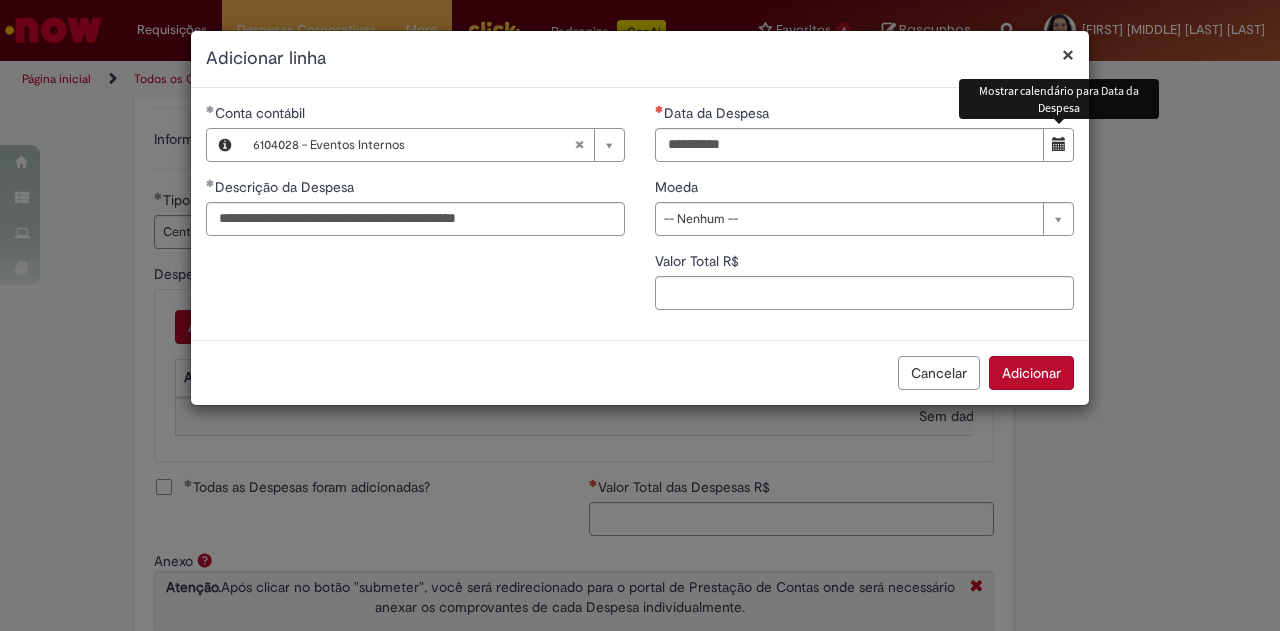 click at bounding box center [1058, 145] 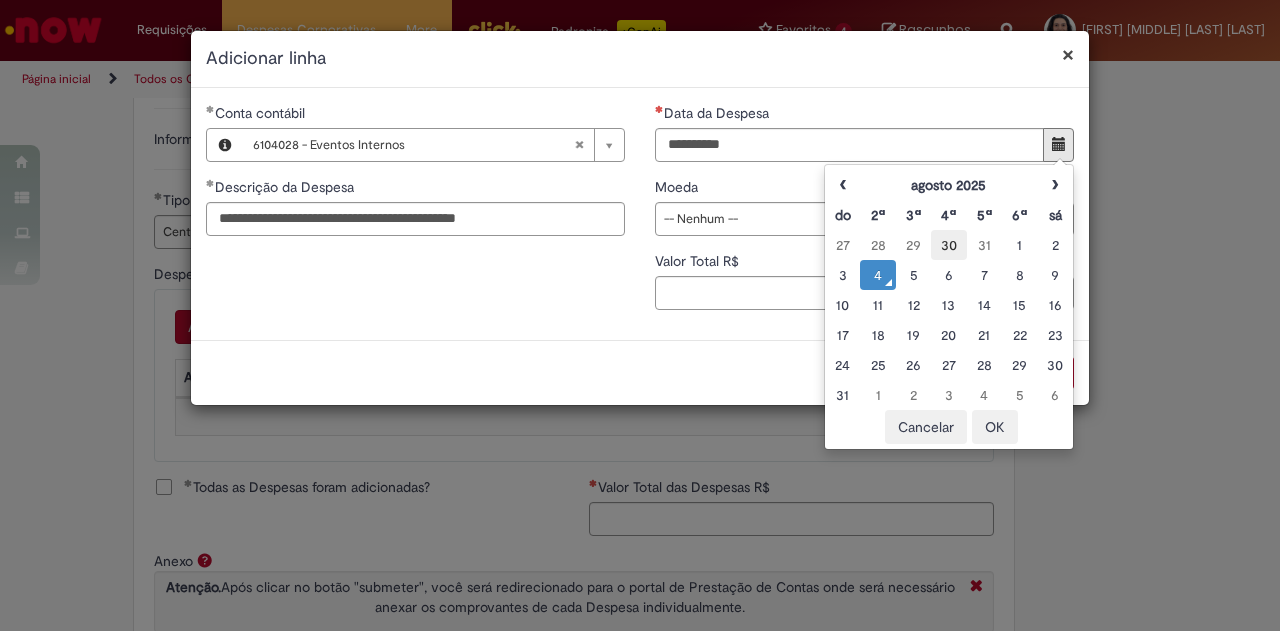 click on "30" at bounding box center [948, 245] 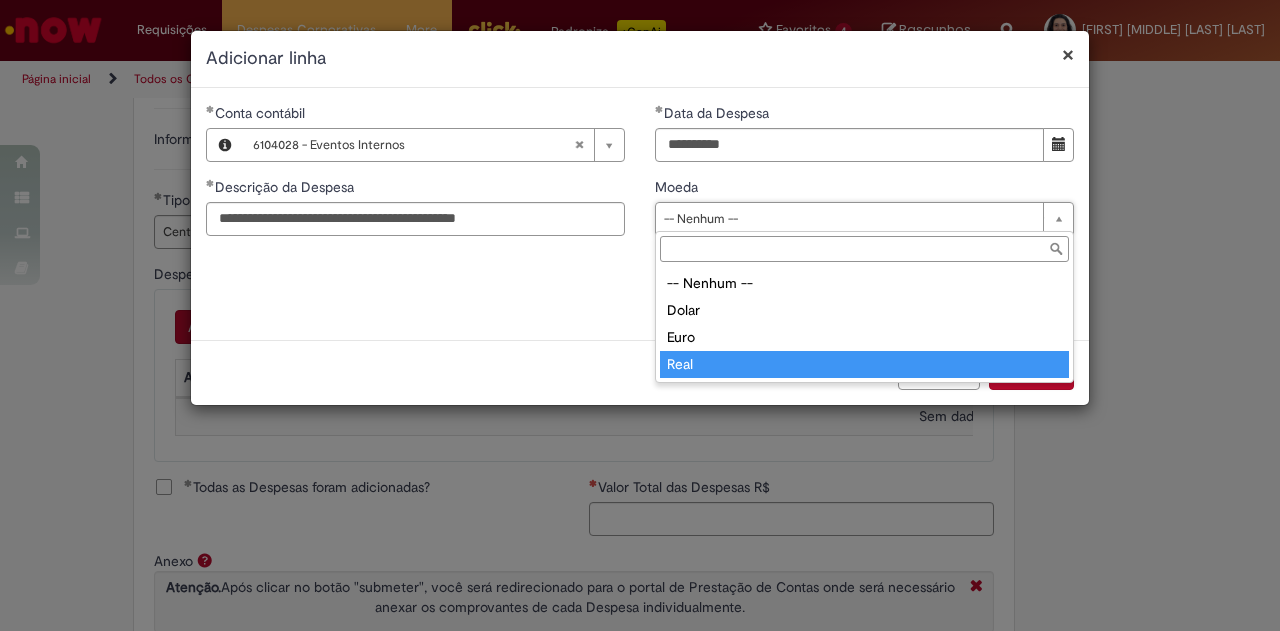 type on "****" 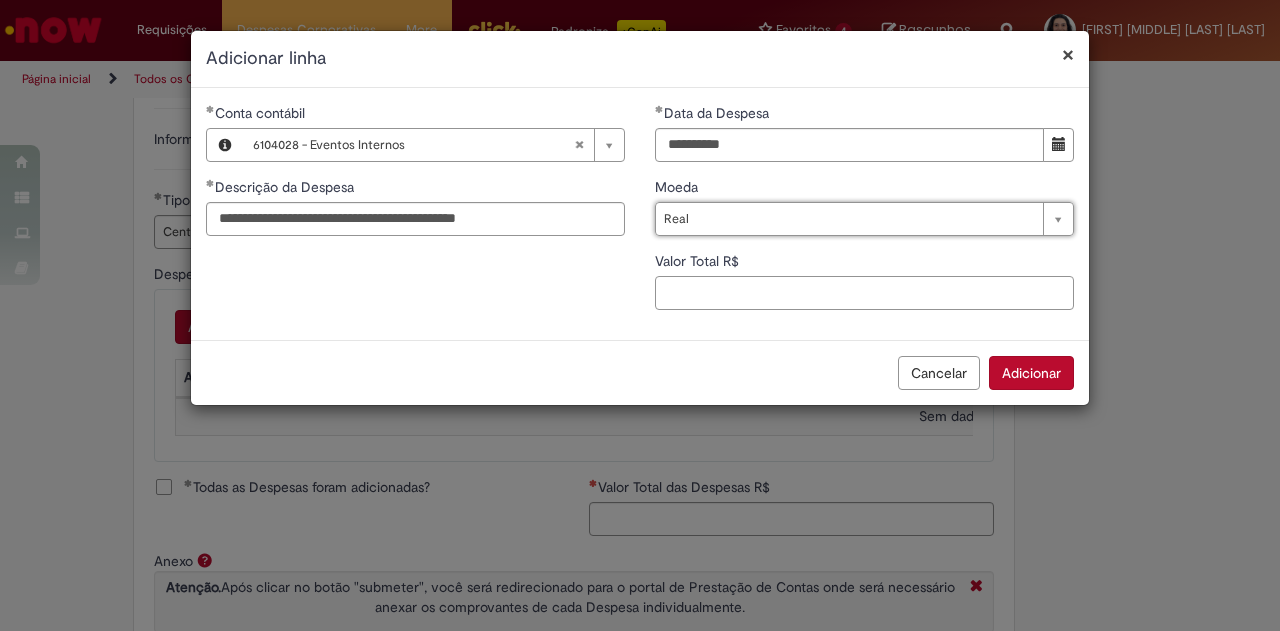 click on "Valor Total R$" at bounding box center (864, 293) 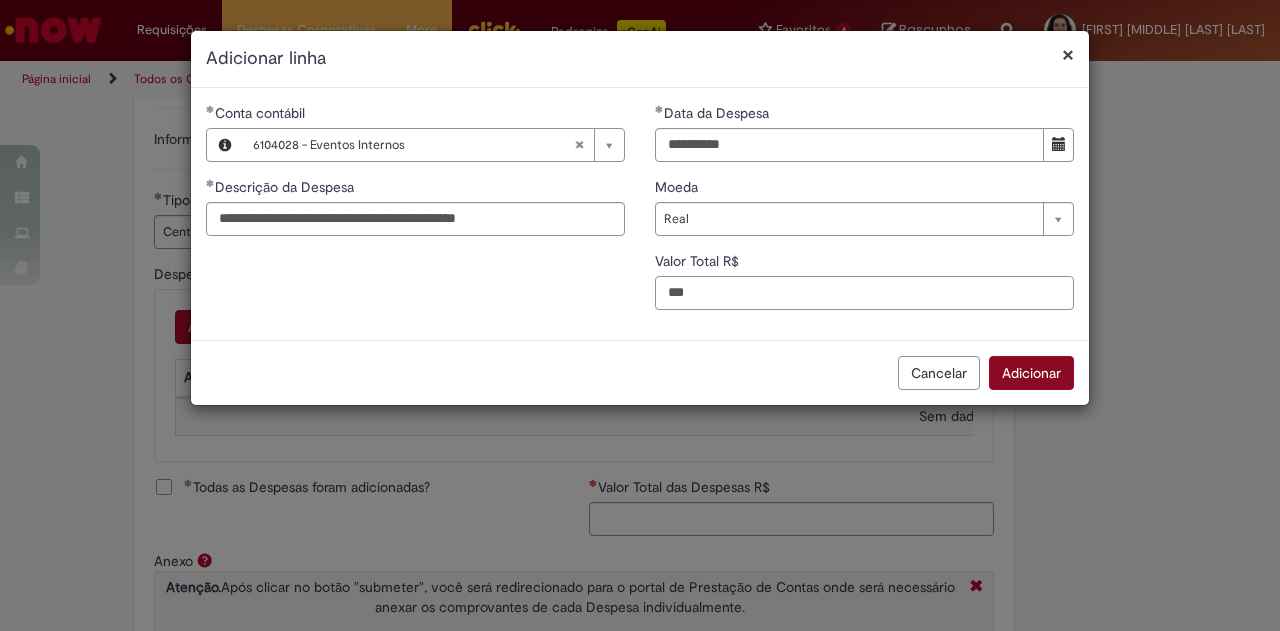 type on "***" 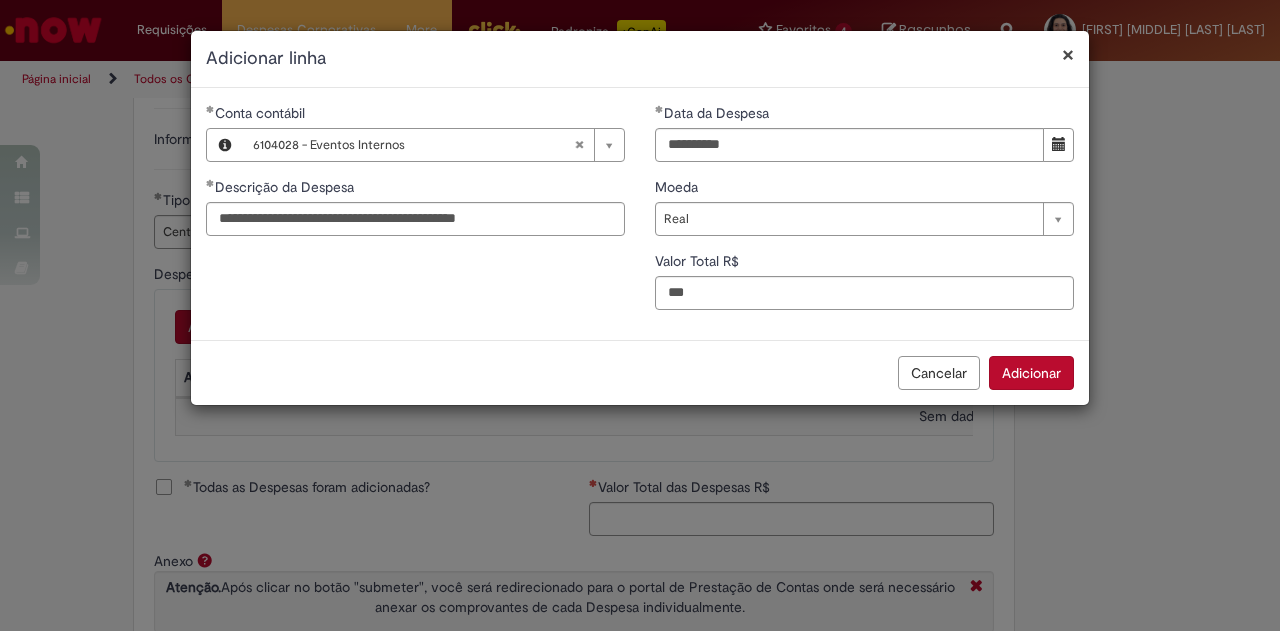 click on "Adicionar" at bounding box center (1031, 373) 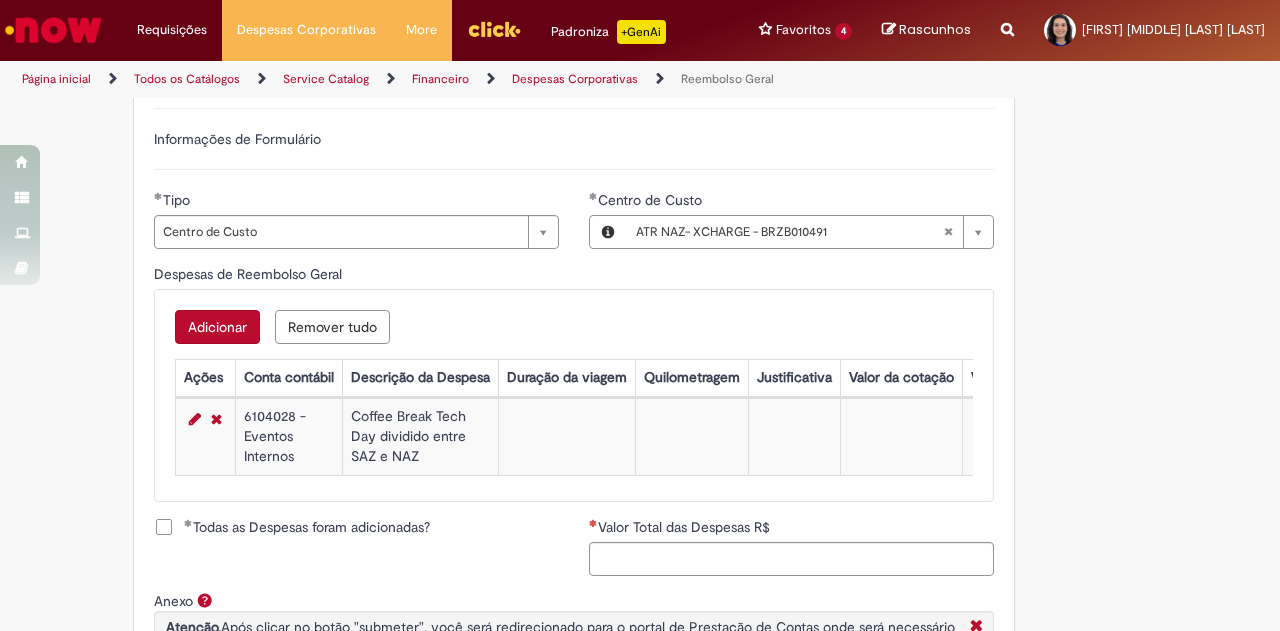 type 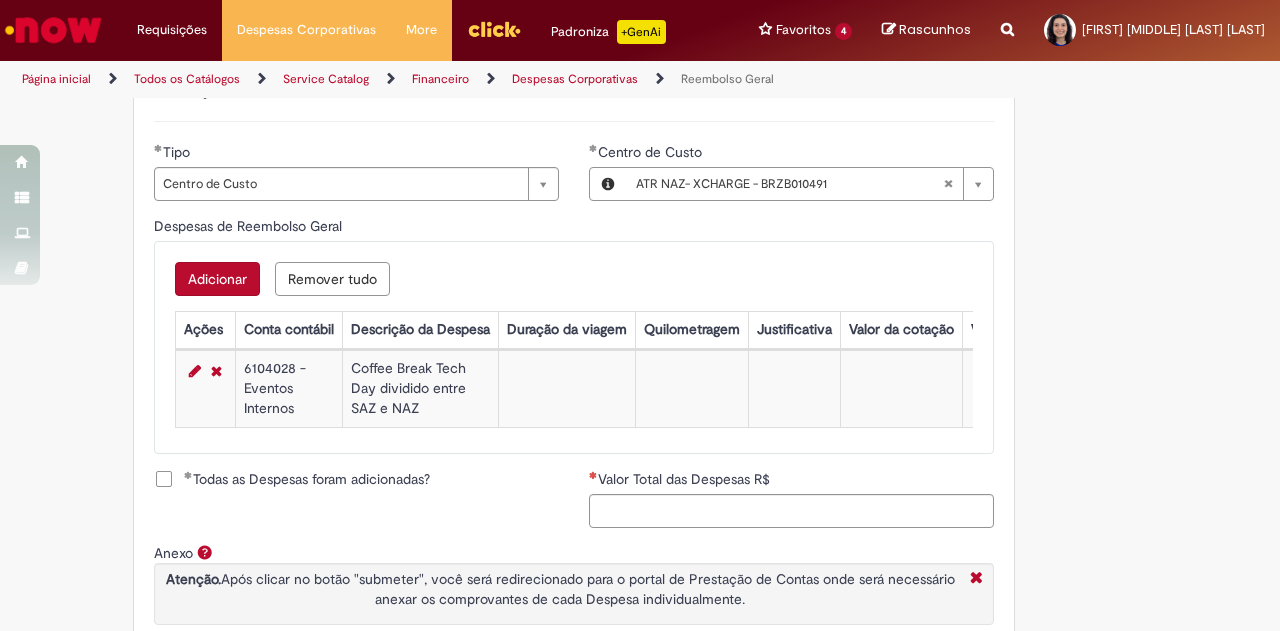 scroll, scrollTop: 768, scrollLeft: 0, axis: vertical 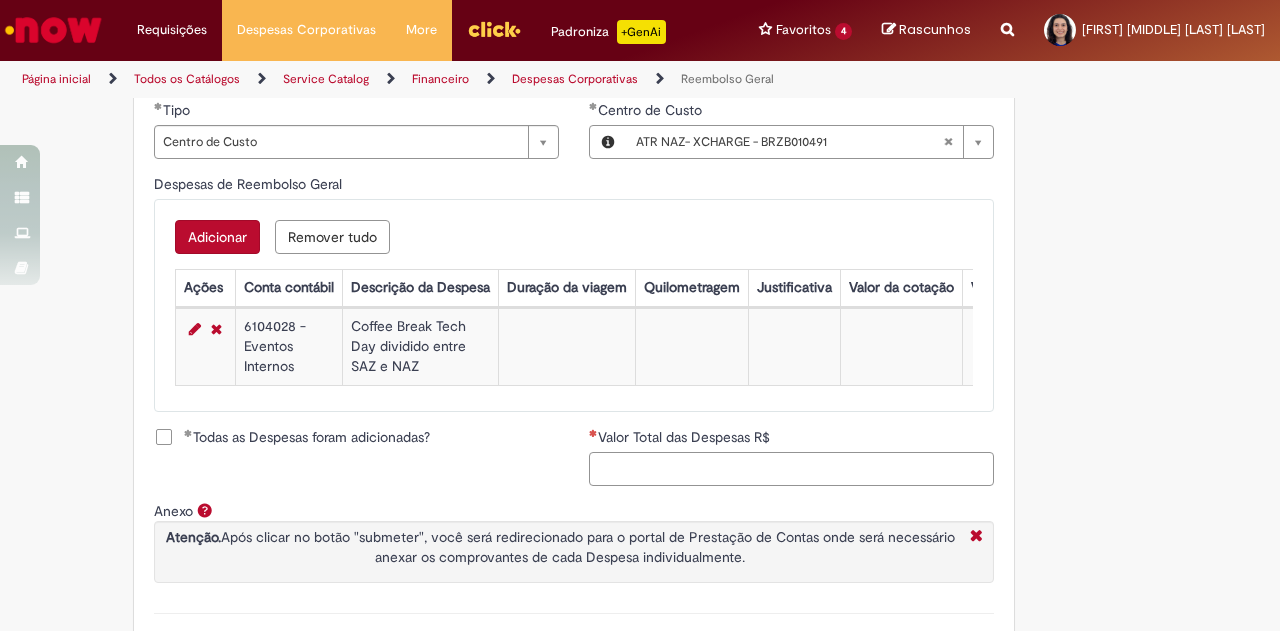 click on "Valor Total das Despesas R$" at bounding box center [791, 469] 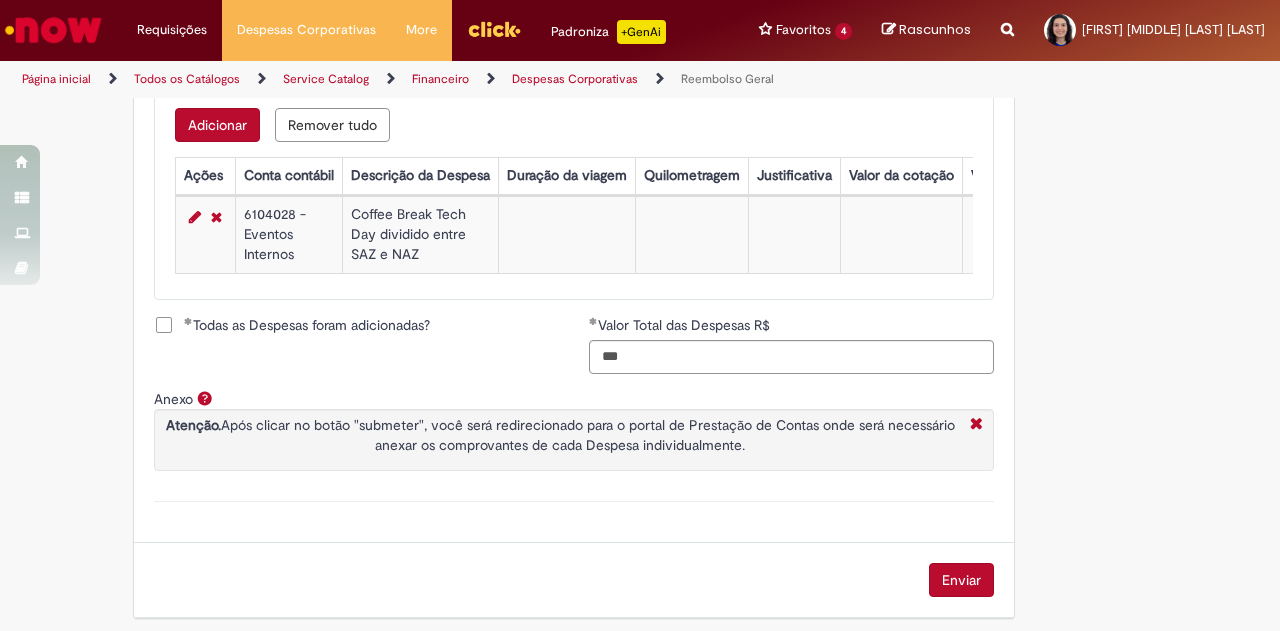 scroll, scrollTop: 897, scrollLeft: 0, axis: vertical 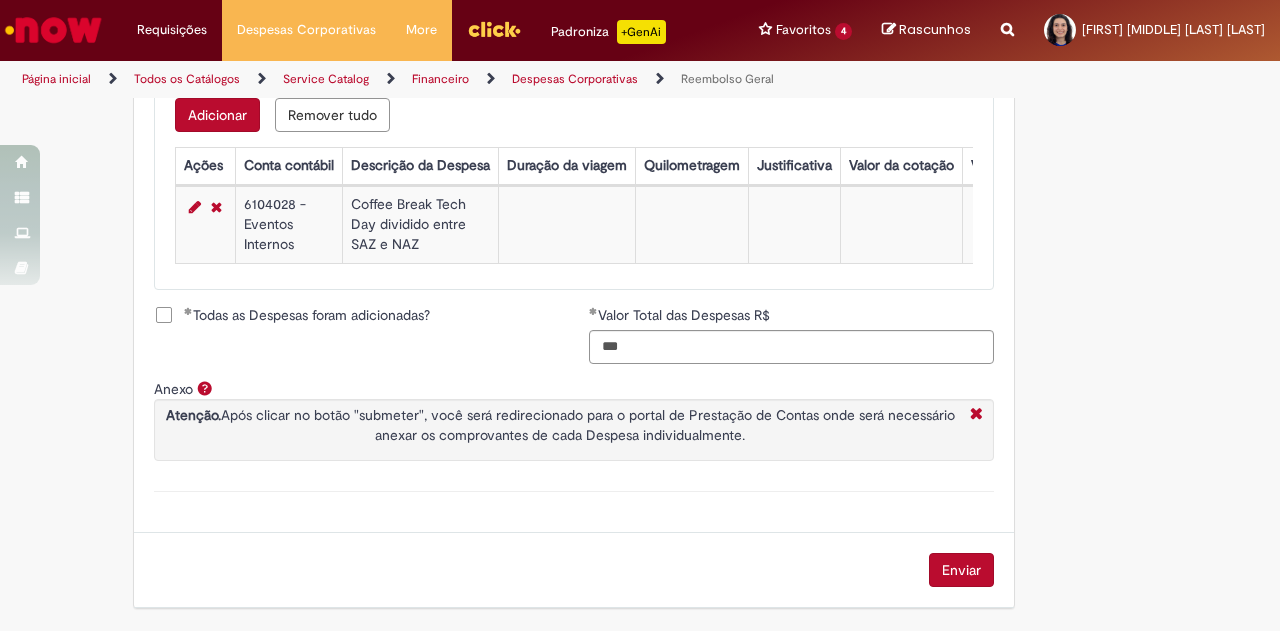 click on "Enviar" at bounding box center (961, 570) 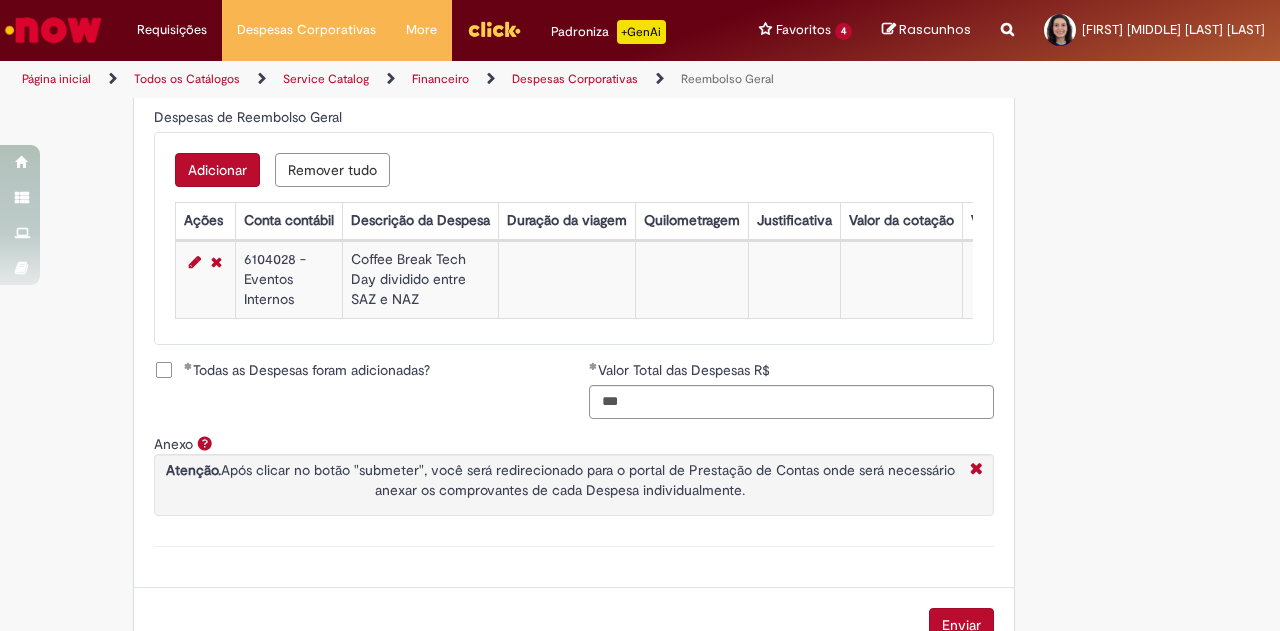 scroll, scrollTop: 897, scrollLeft: 0, axis: vertical 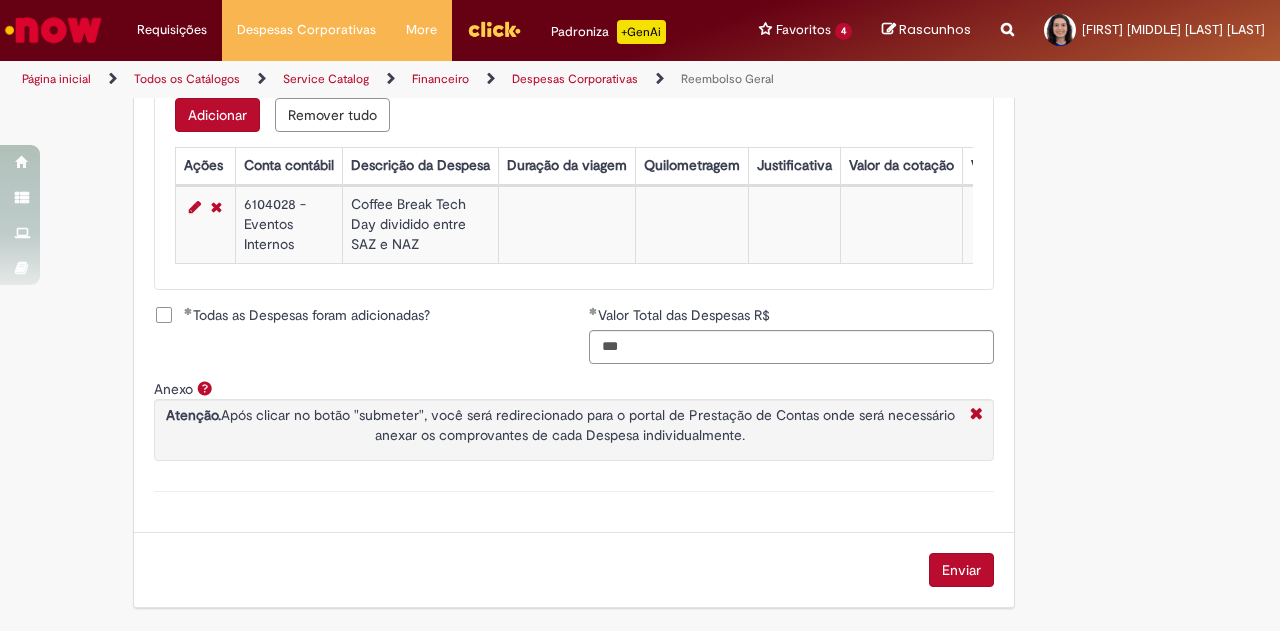 click on "Enviar" at bounding box center [961, 570] 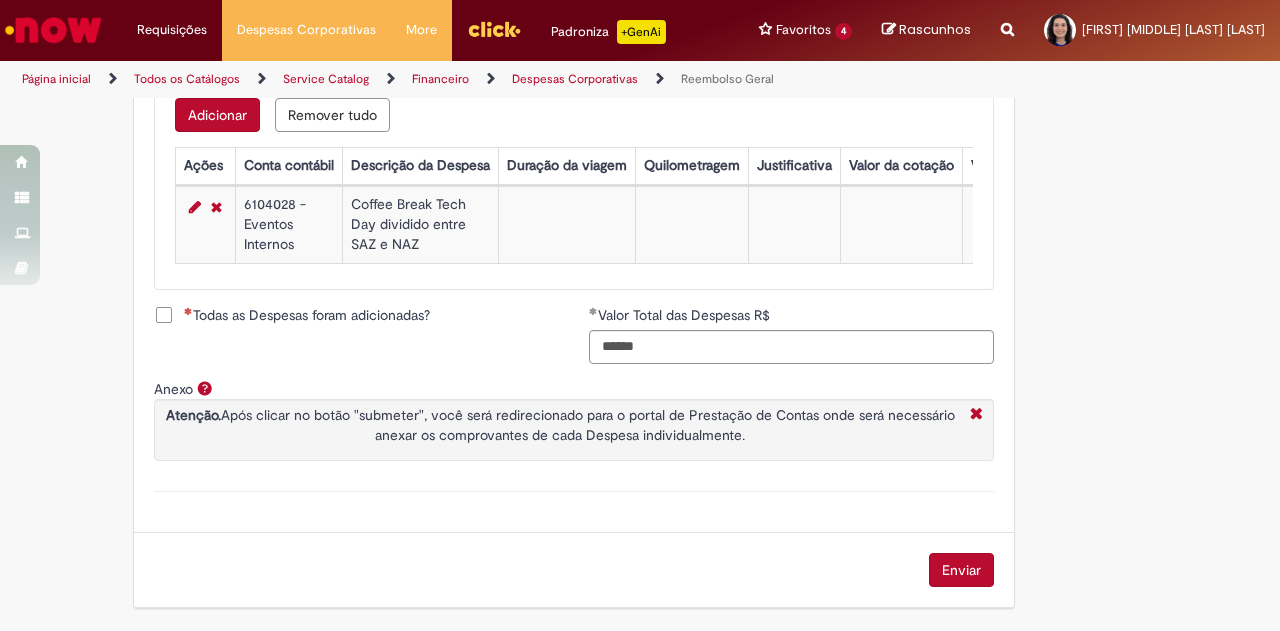 click on "Todas as Despesas foram adicionadas?" at bounding box center (307, 315) 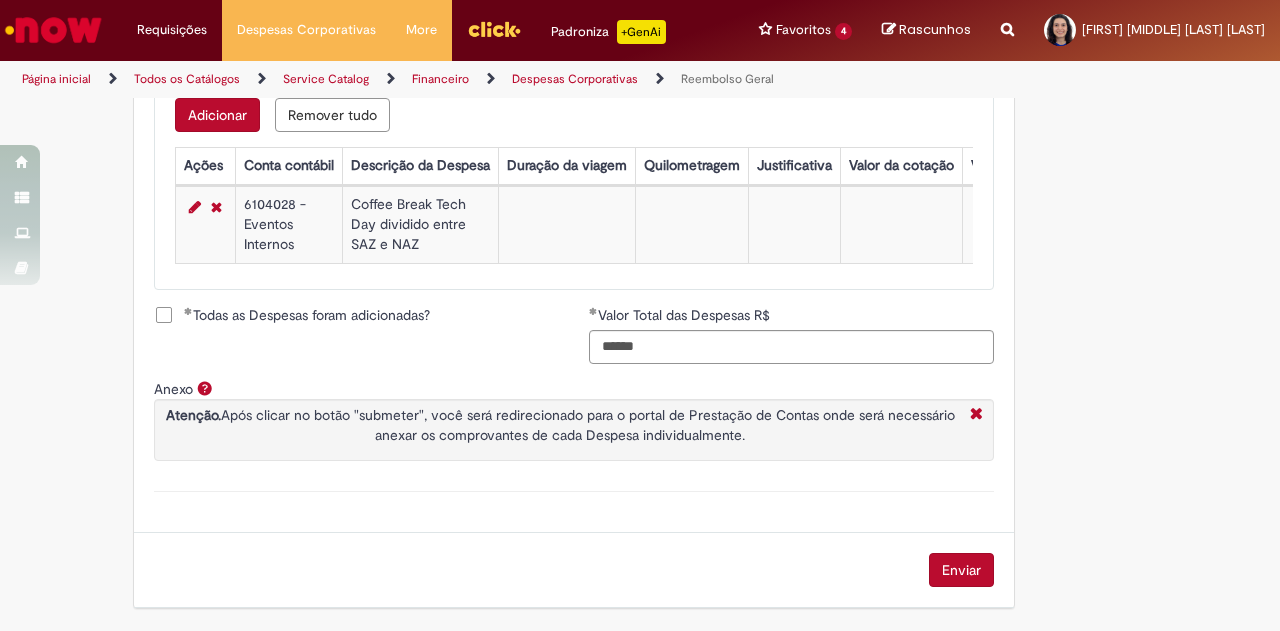 click on "Enviar" at bounding box center (961, 570) 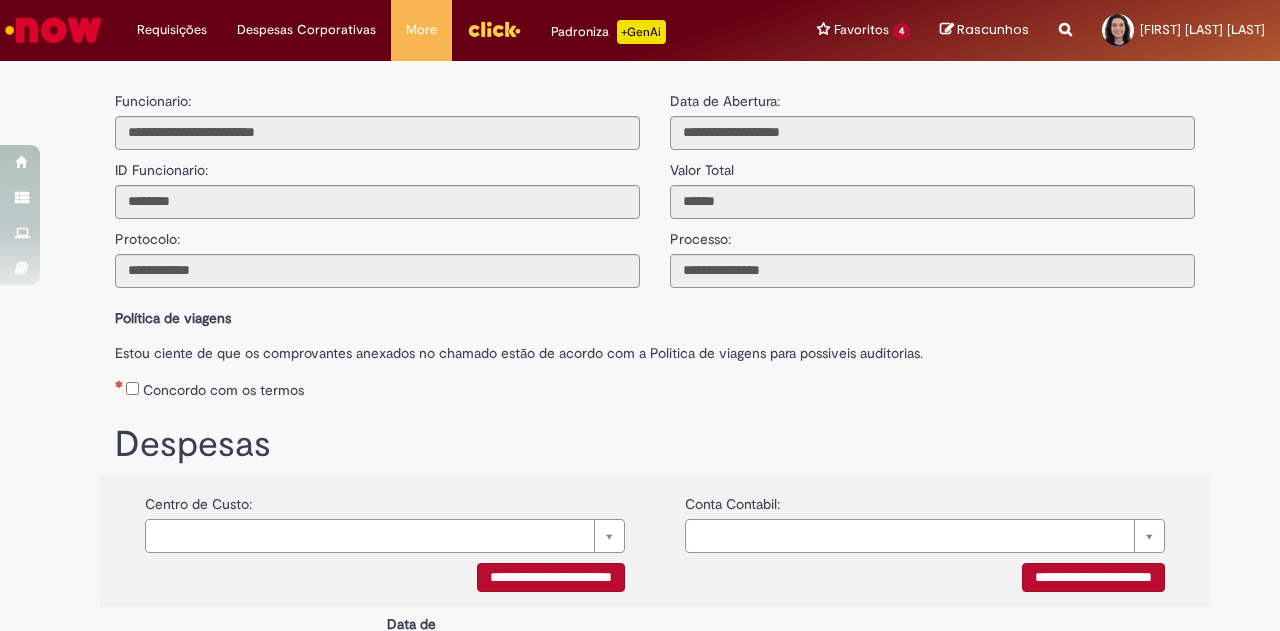 scroll, scrollTop: 0, scrollLeft: 0, axis: both 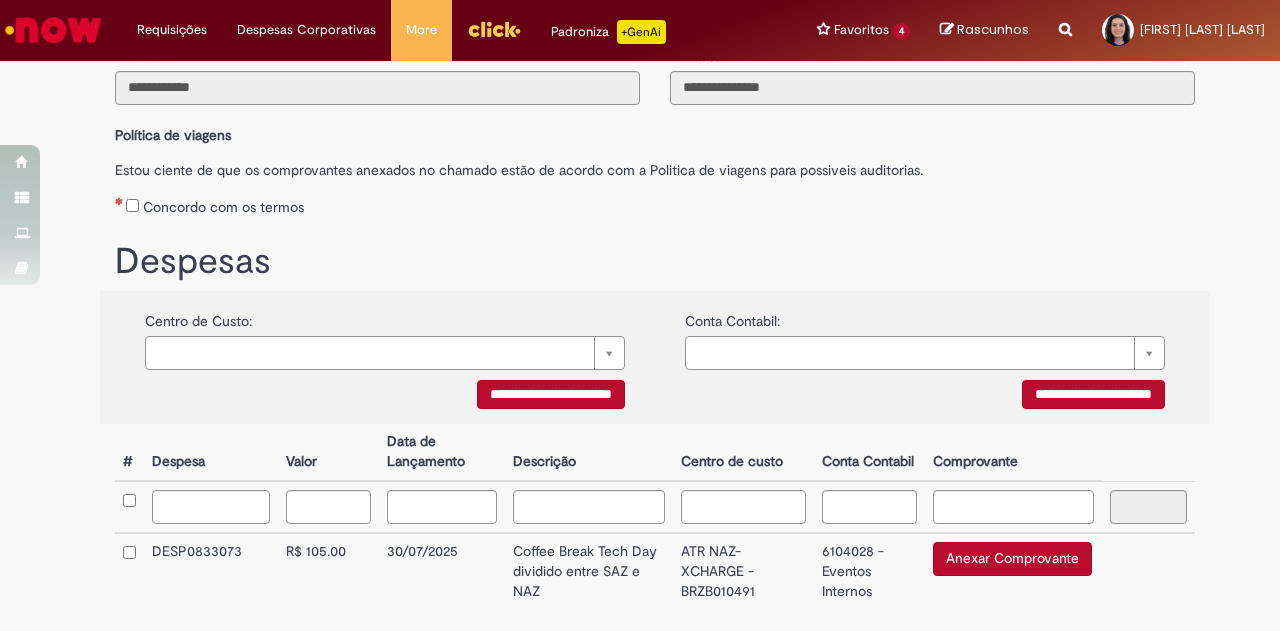 click on "**********" at bounding box center [551, 394] 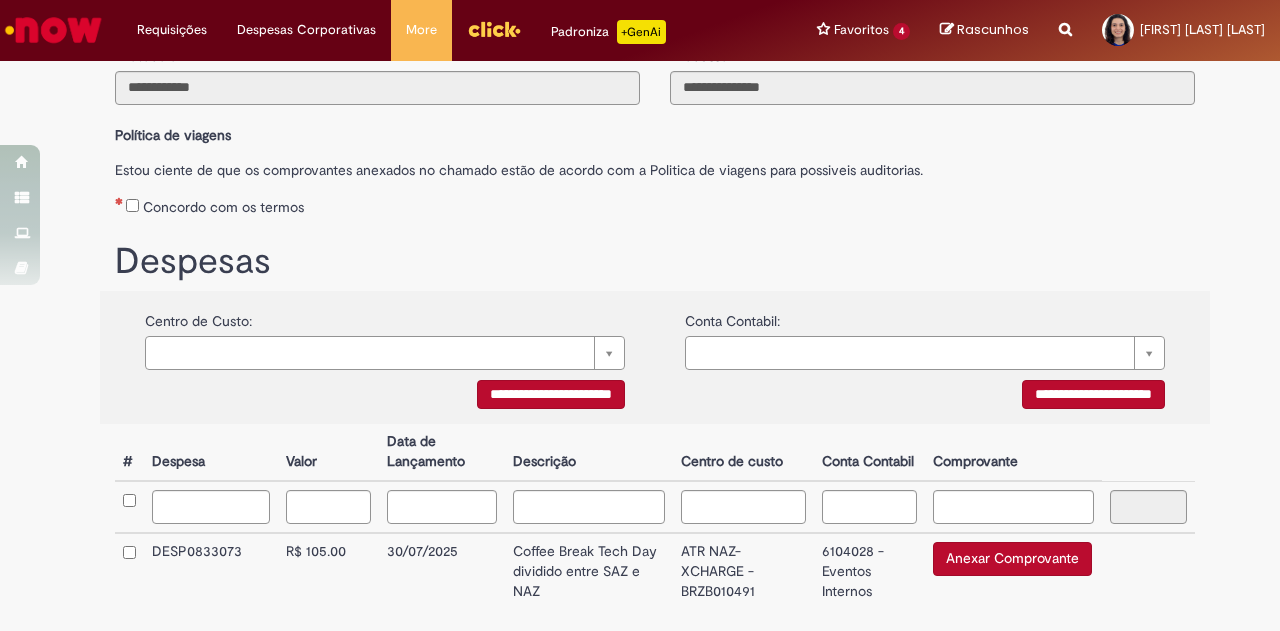 click on "**********" at bounding box center [1093, 394] 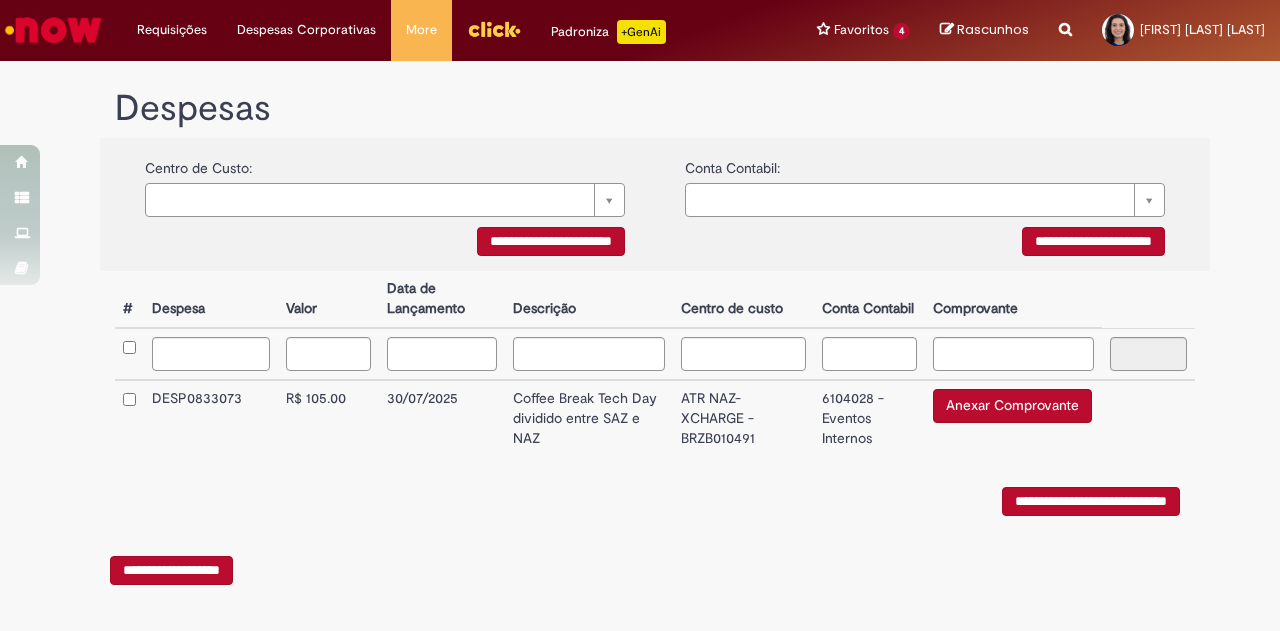 scroll, scrollTop: 348, scrollLeft: 0, axis: vertical 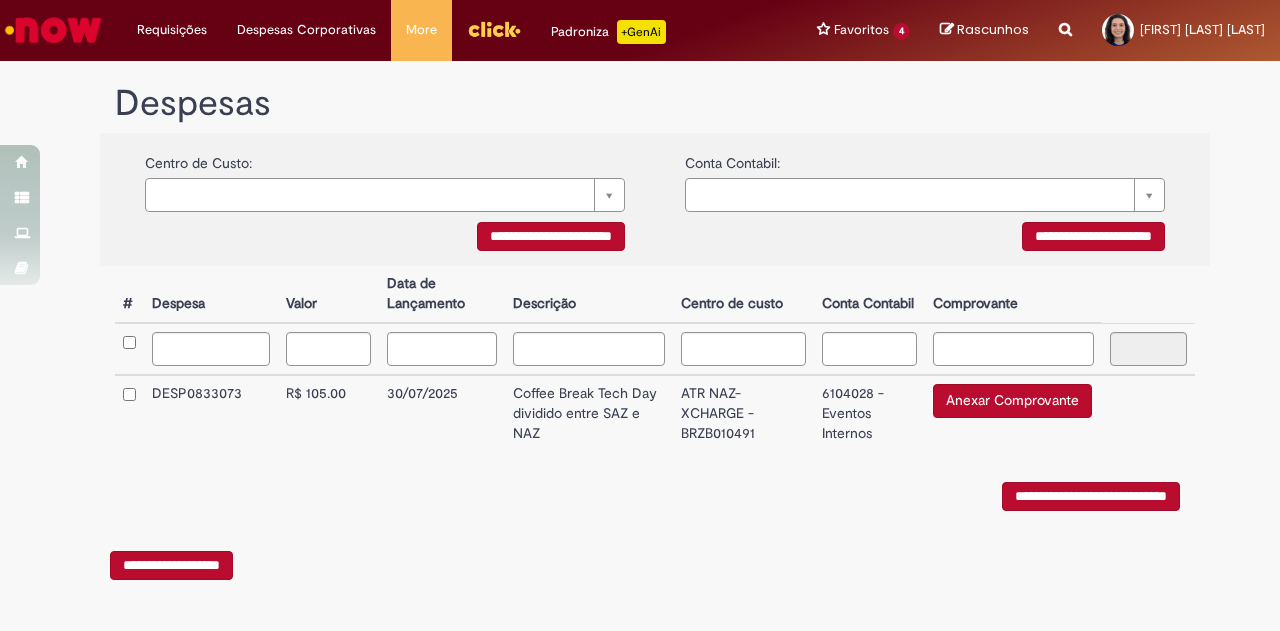 click on "Anexar Comprovante" at bounding box center (1012, 401) 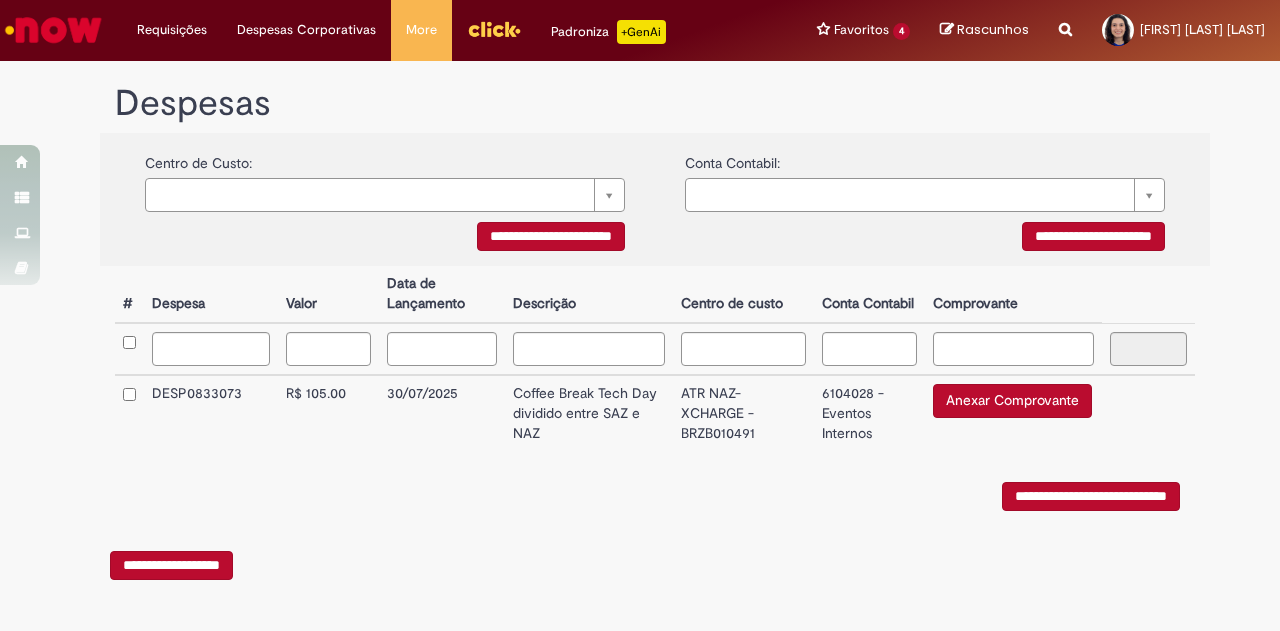 click on "Anexar Comprovante" at bounding box center [1012, 401] 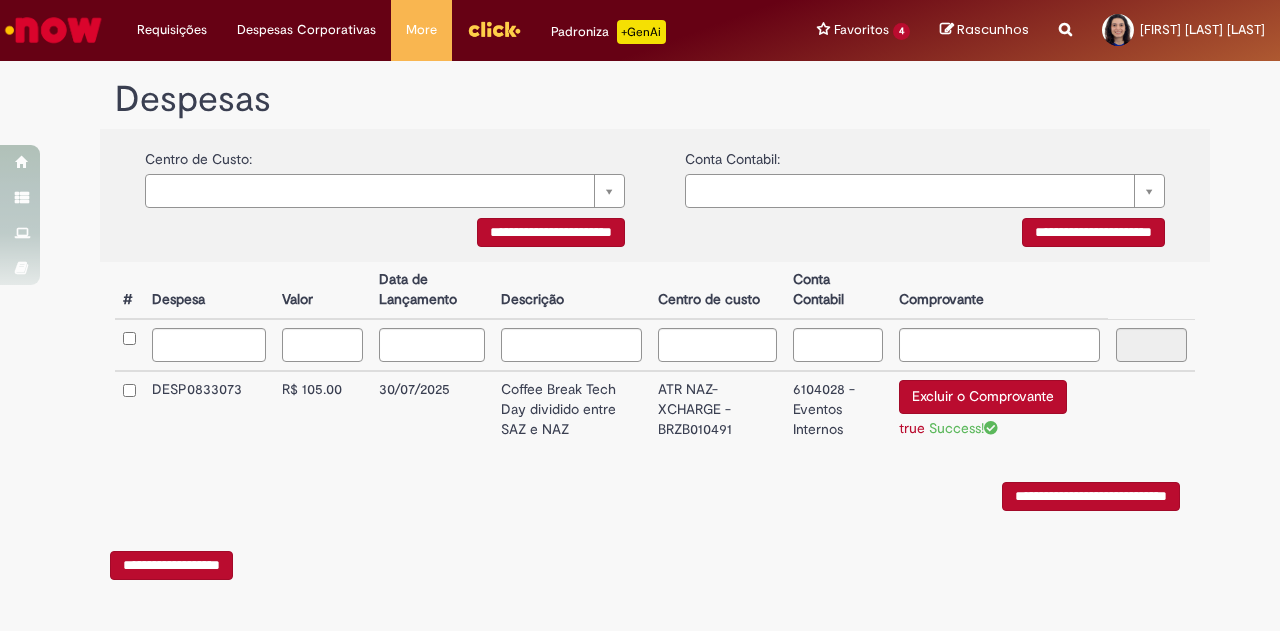 click on "true" at bounding box center [912, 428] 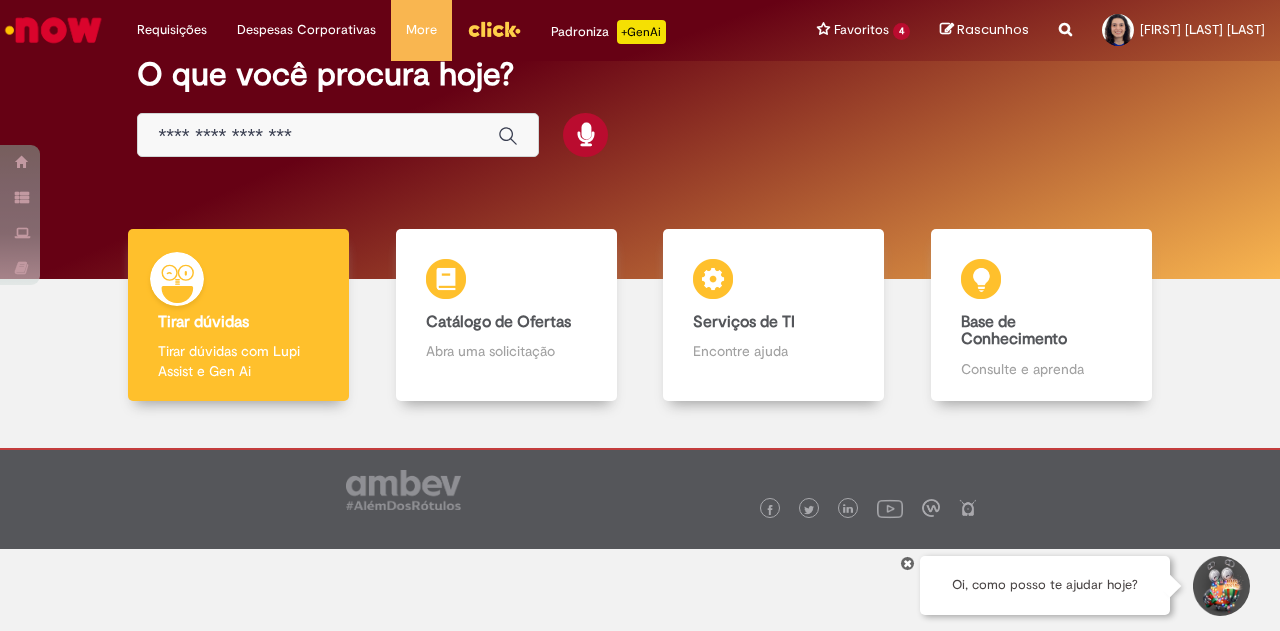 scroll, scrollTop: 0, scrollLeft: 0, axis: both 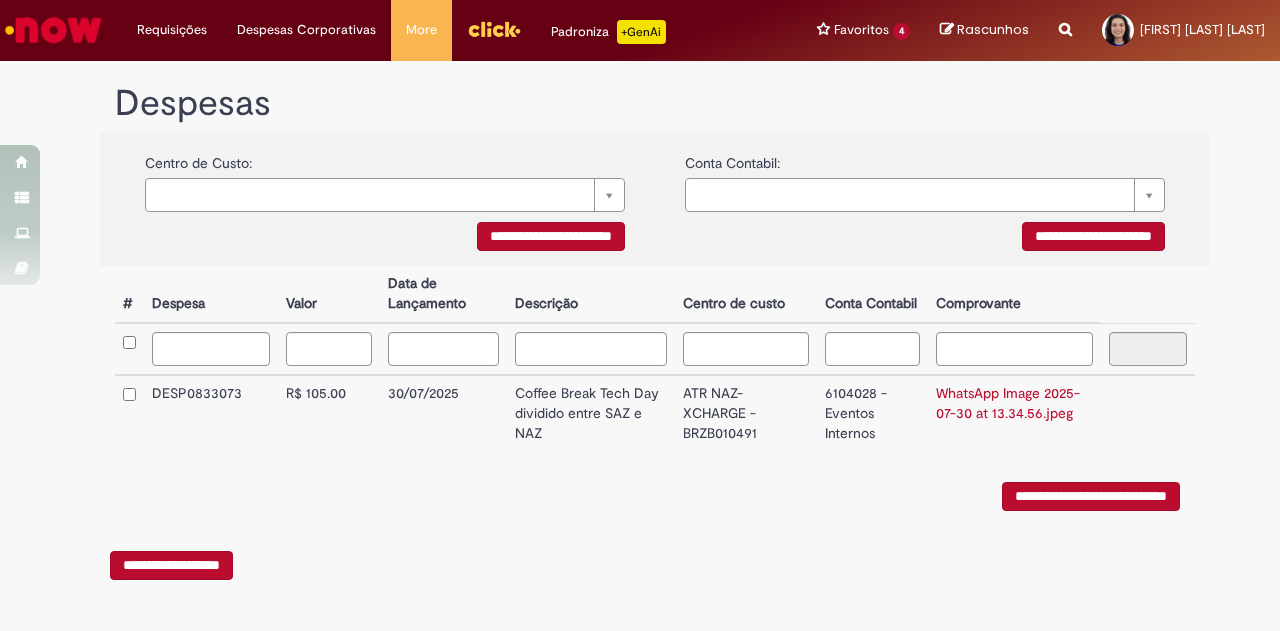click on "6104028 - Eventos Internos" at bounding box center [872, 413] 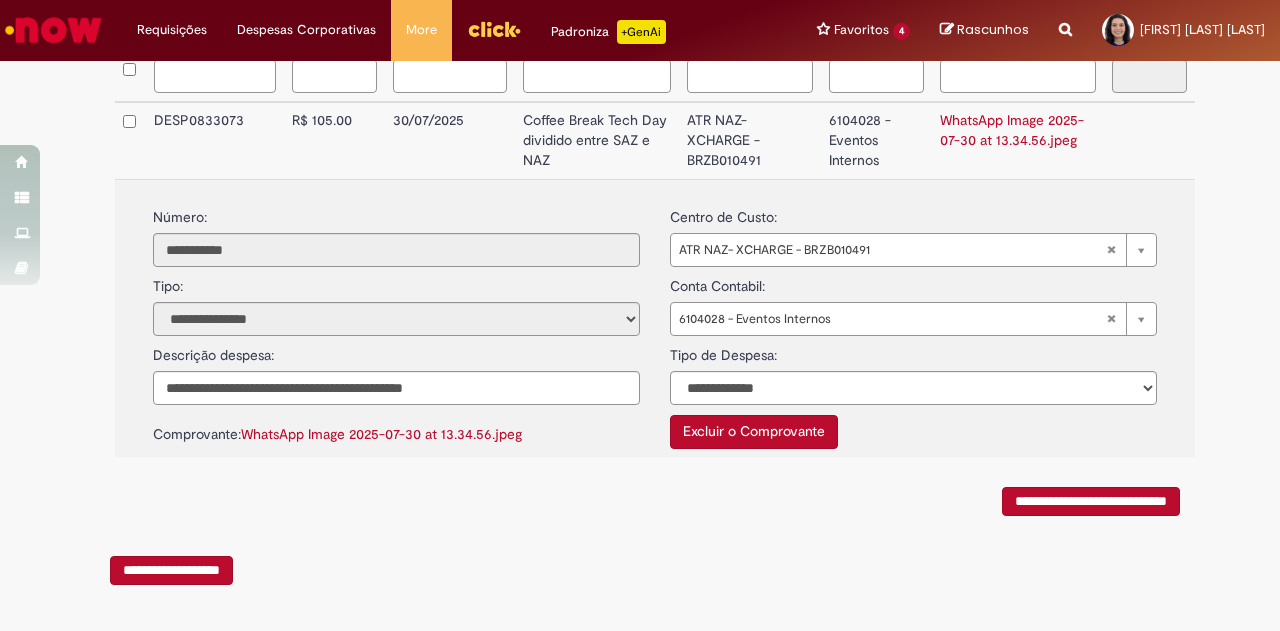 scroll, scrollTop: 624, scrollLeft: 0, axis: vertical 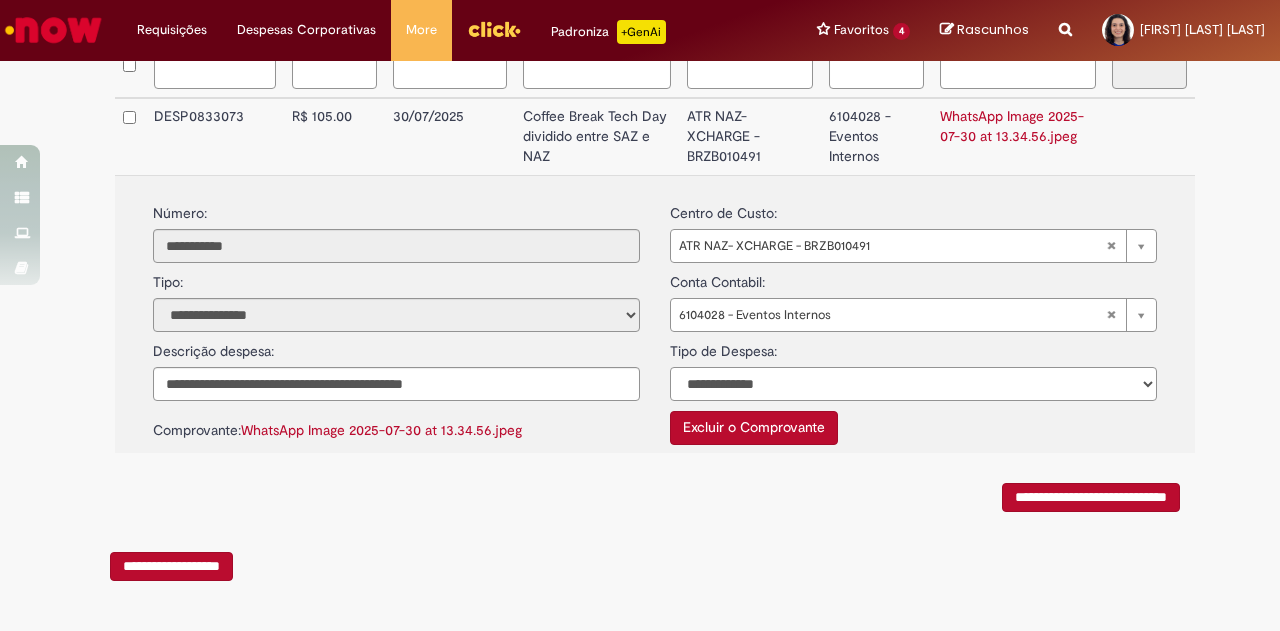 click on "**********" at bounding box center (913, 384) 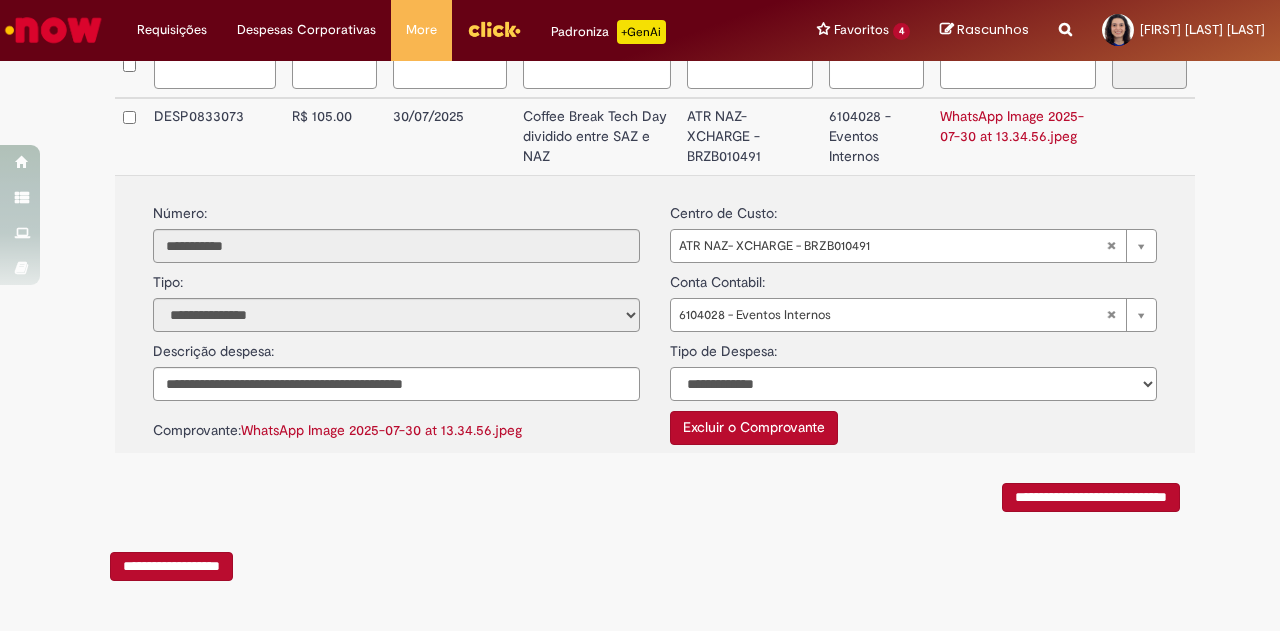 select on "*" 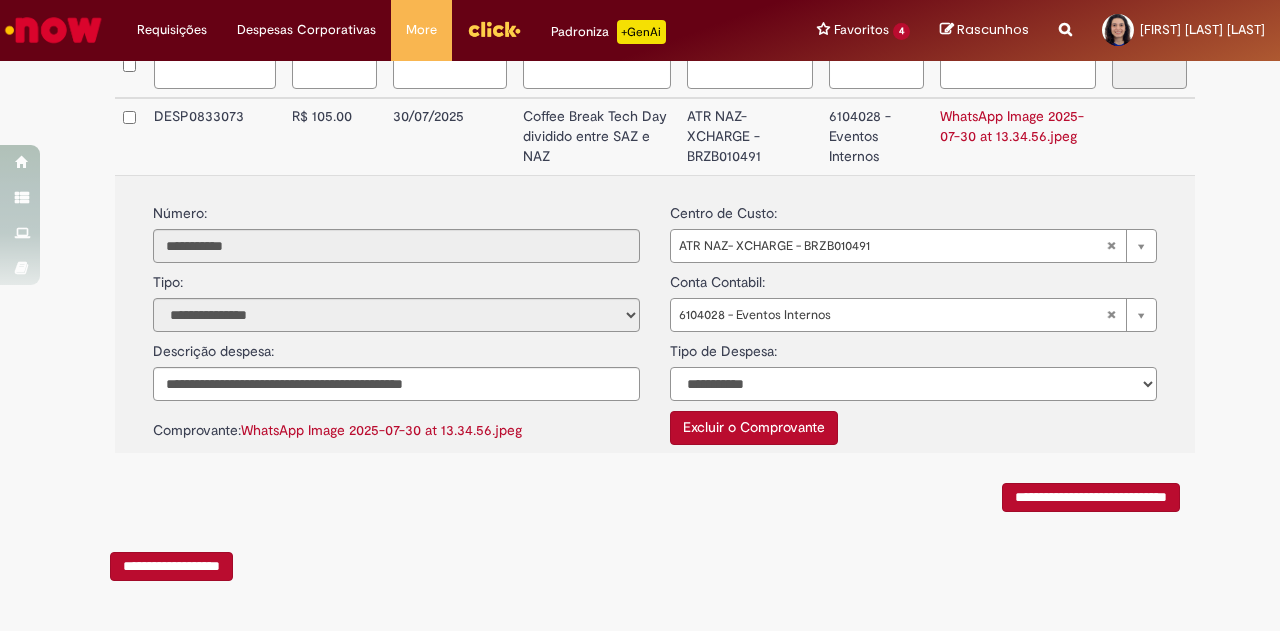 click on "**********" at bounding box center [913, 384] 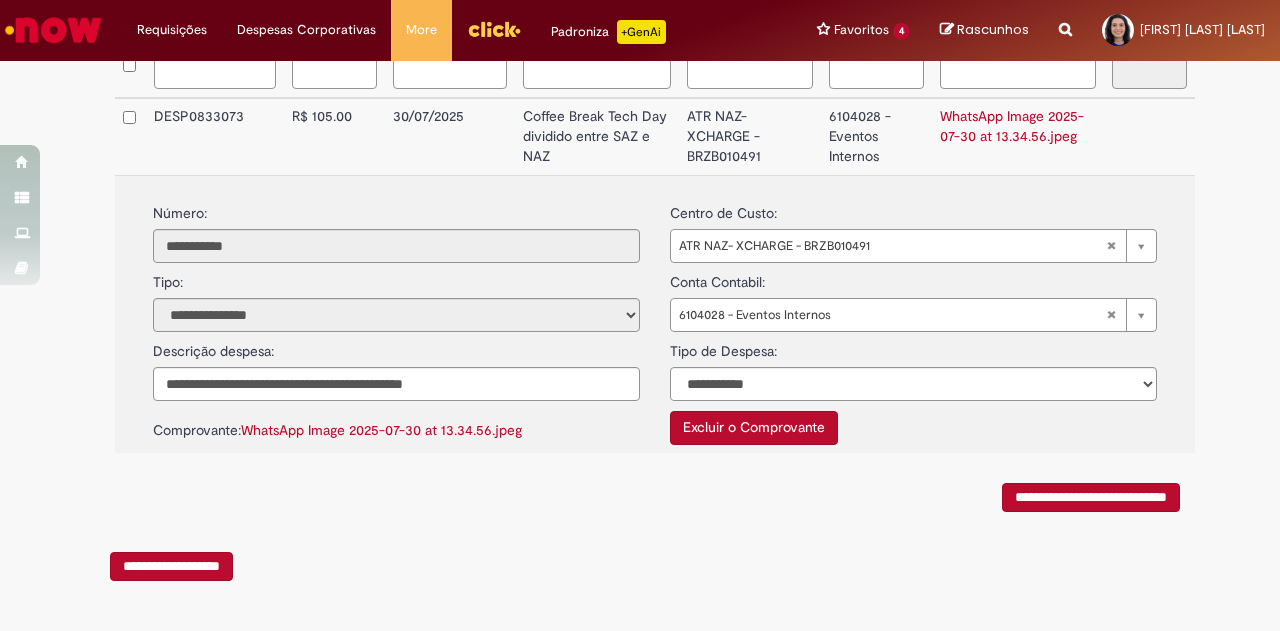 click on "**********" at bounding box center (655, 265) 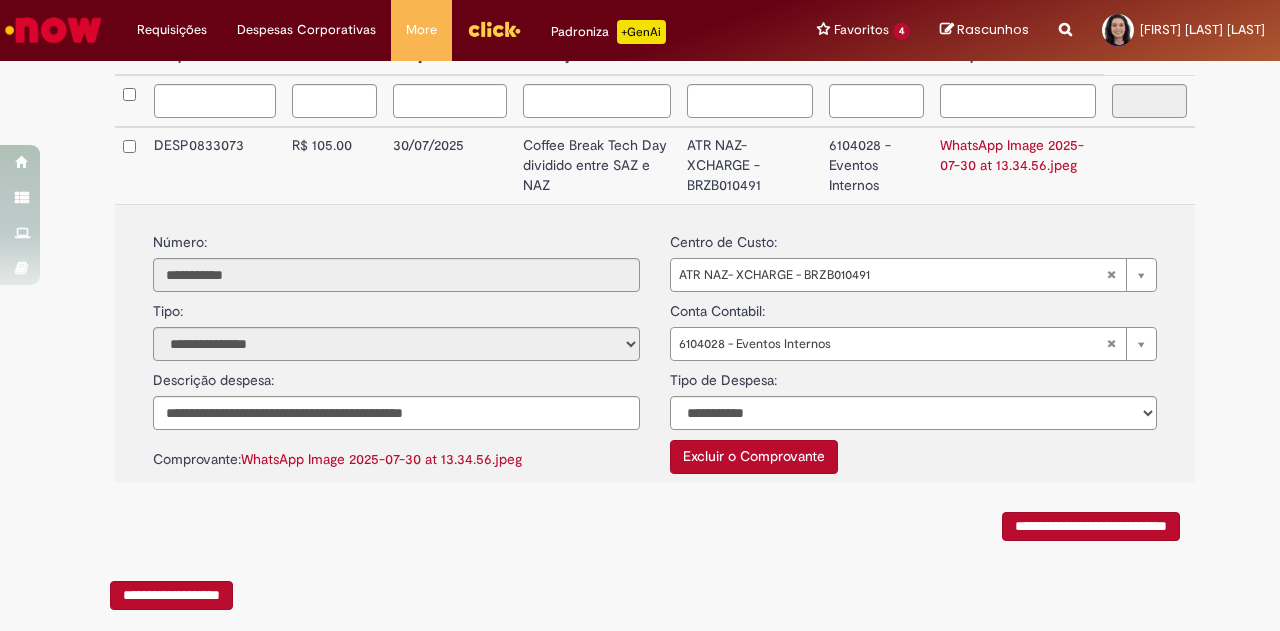 scroll, scrollTop: 571, scrollLeft: 0, axis: vertical 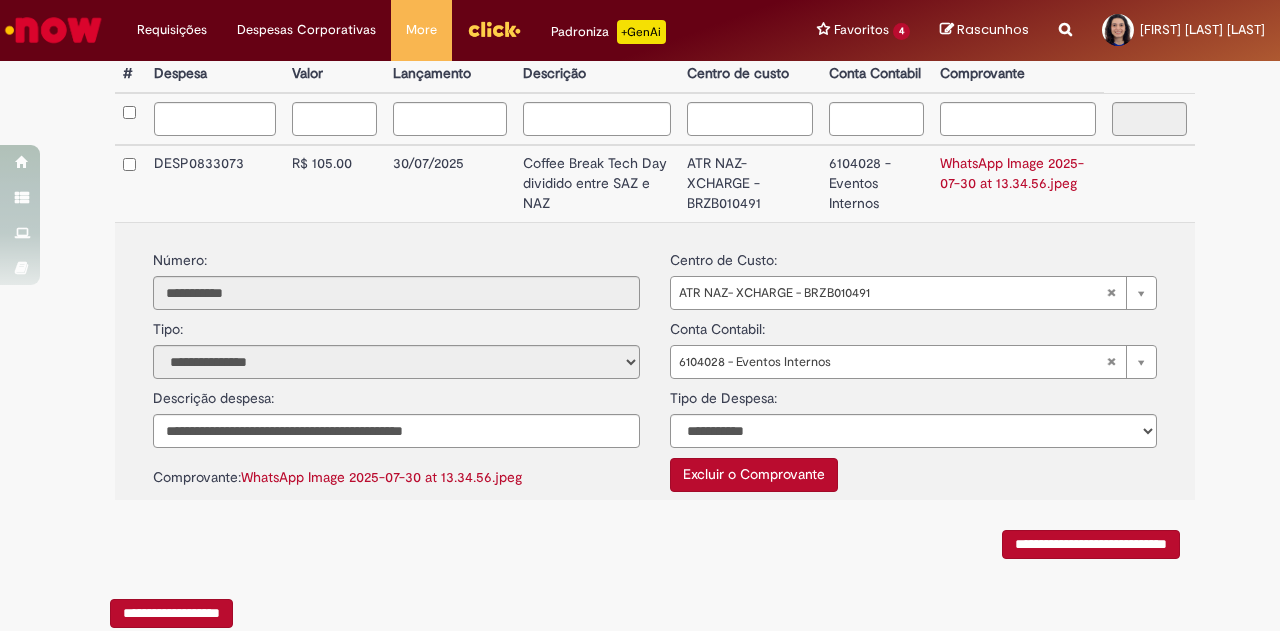 click on "Excluir o Comprovante" at bounding box center [754, 475] 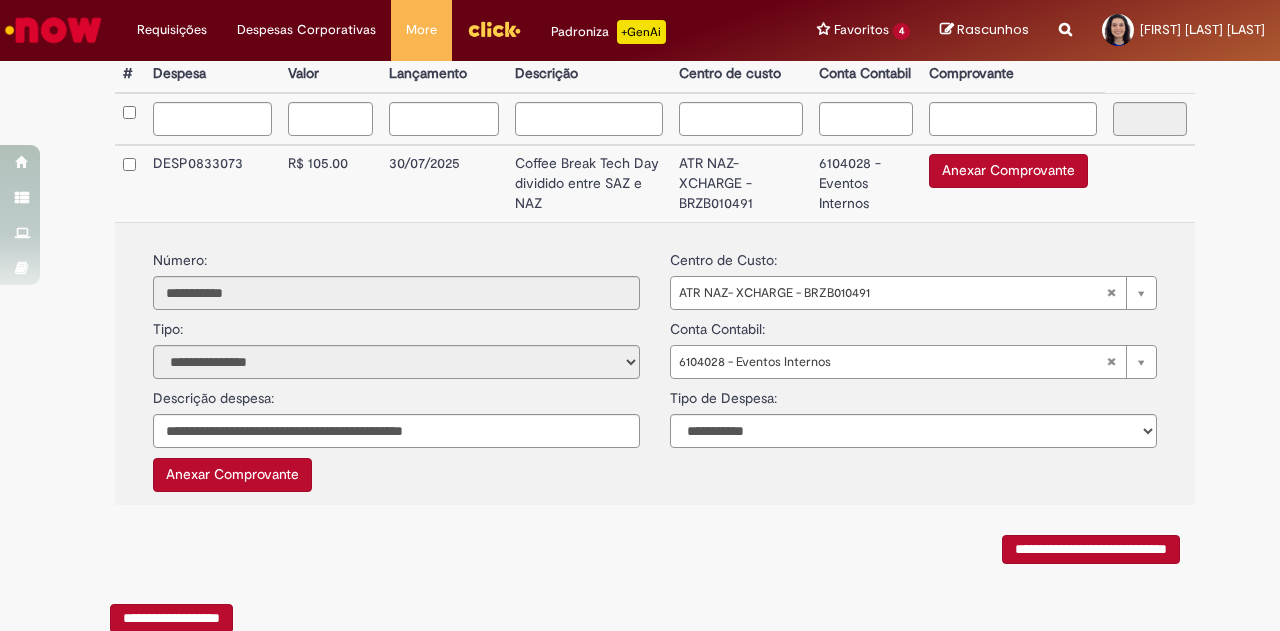 click on "Anexar Comprovante" at bounding box center [1008, 171] 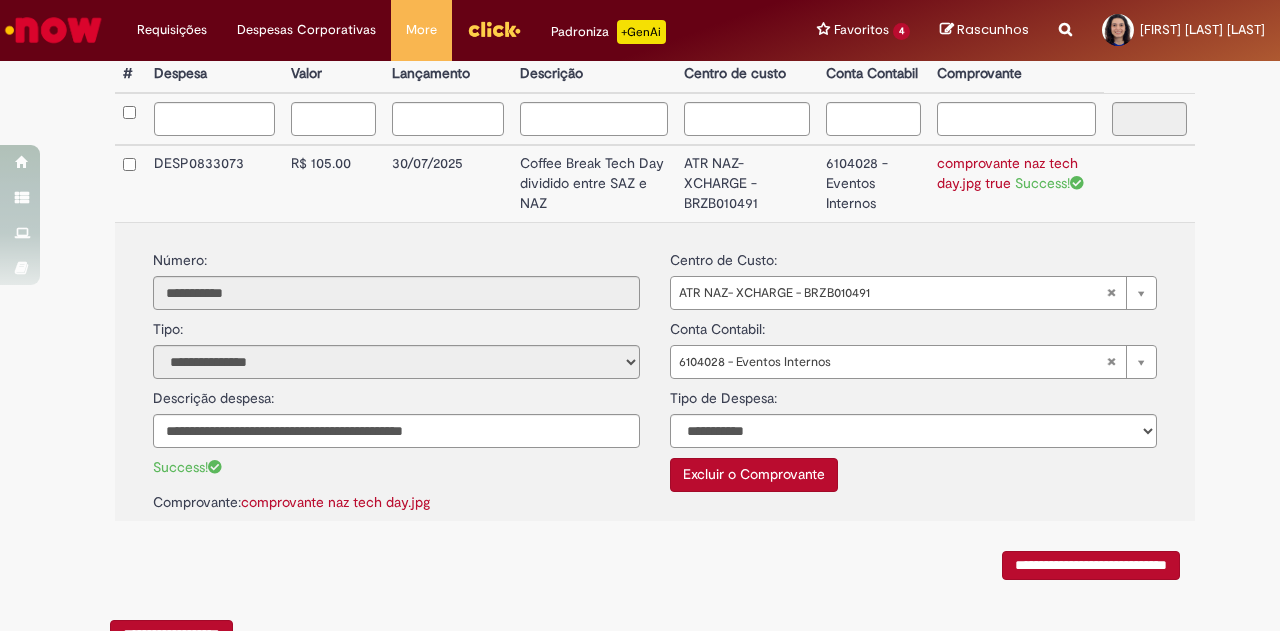 click on "**********" at bounding box center [1091, 565] 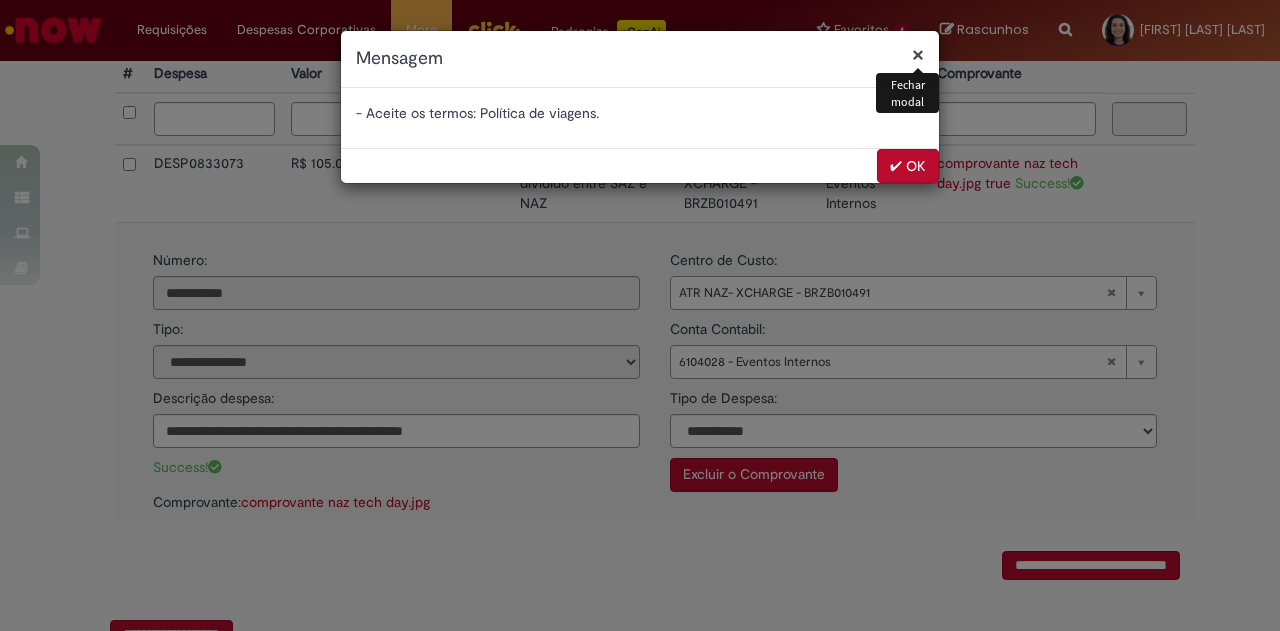 click on "✔ OK" at bounding box center (908, 166) 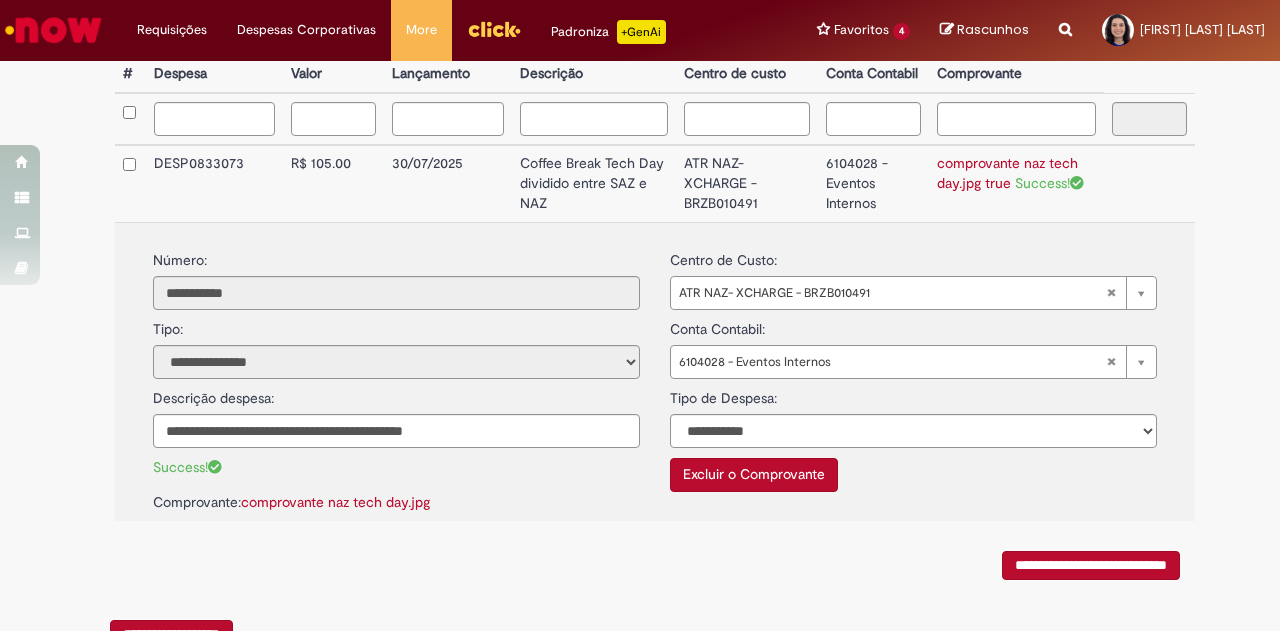 click on "**********" at bounding box center (1091, 565) 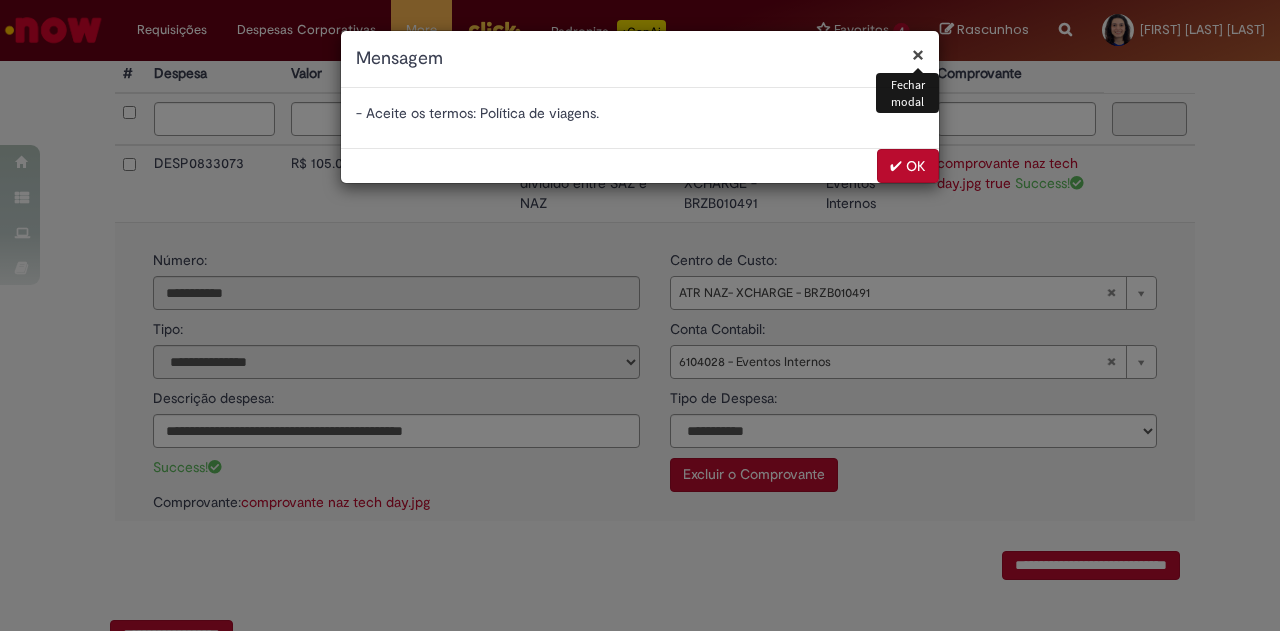 click on "✔ OK" at bounding box center [908, 166] 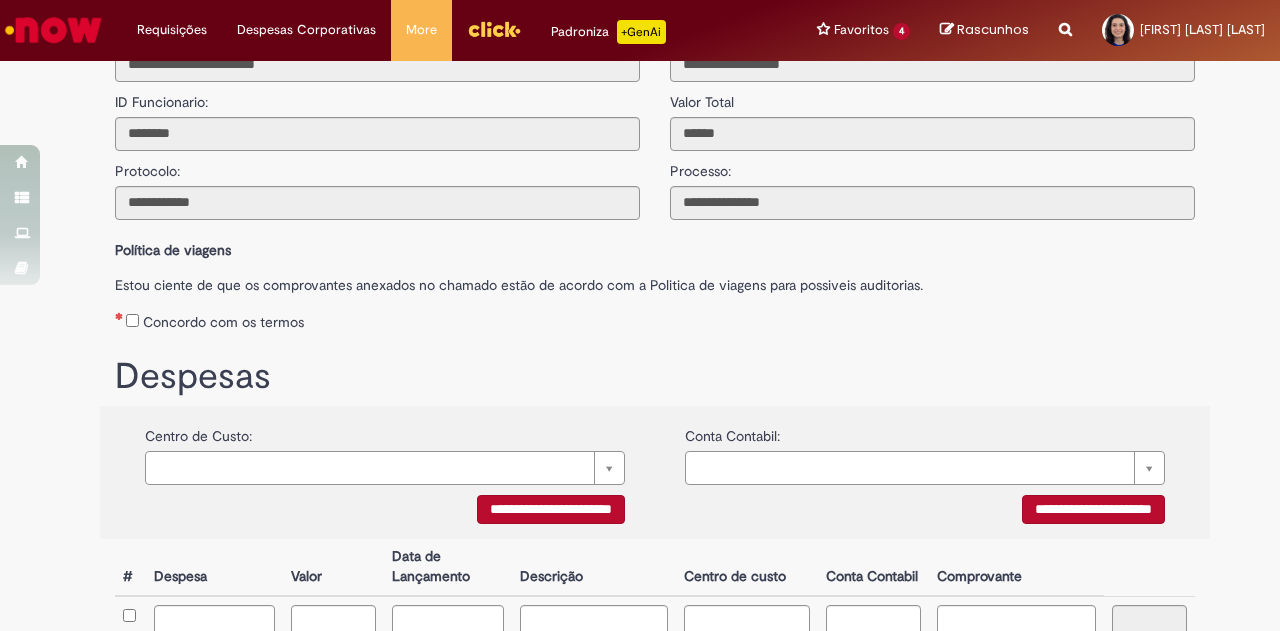 scroll, scrollTop: 65, scrollLeft: 0, axis: vertical 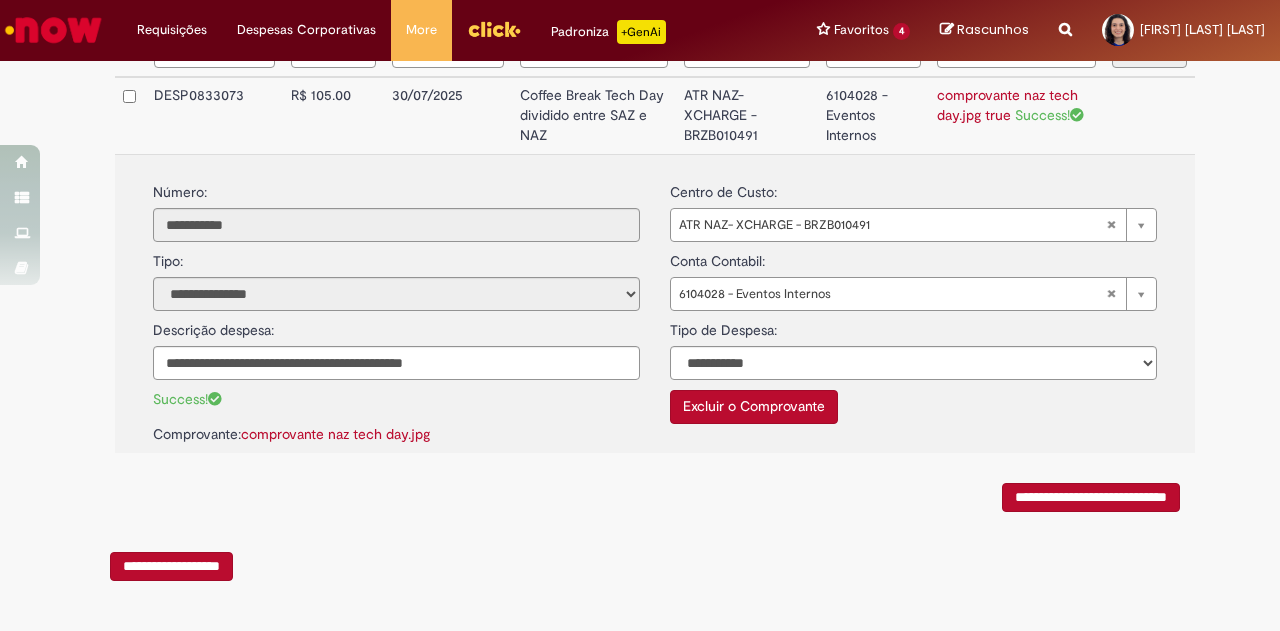 click on "**********" at bounding box center (1091, 497) 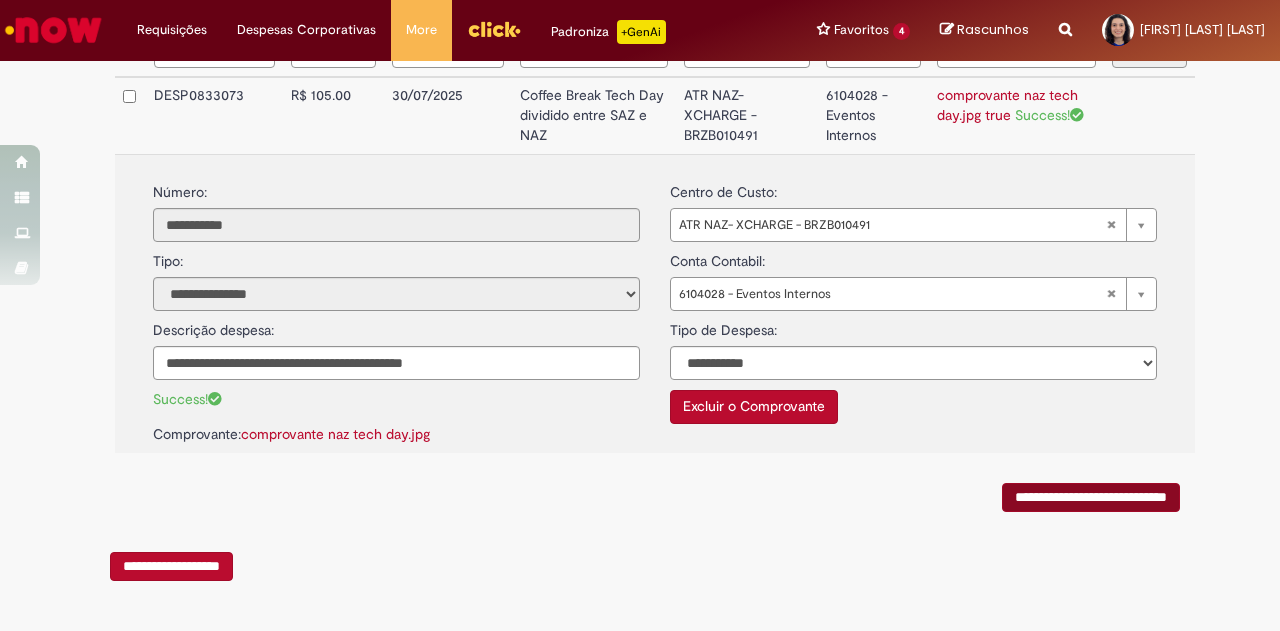 scroll, scrollTop: 0, scrollLeft: 0, axis: both 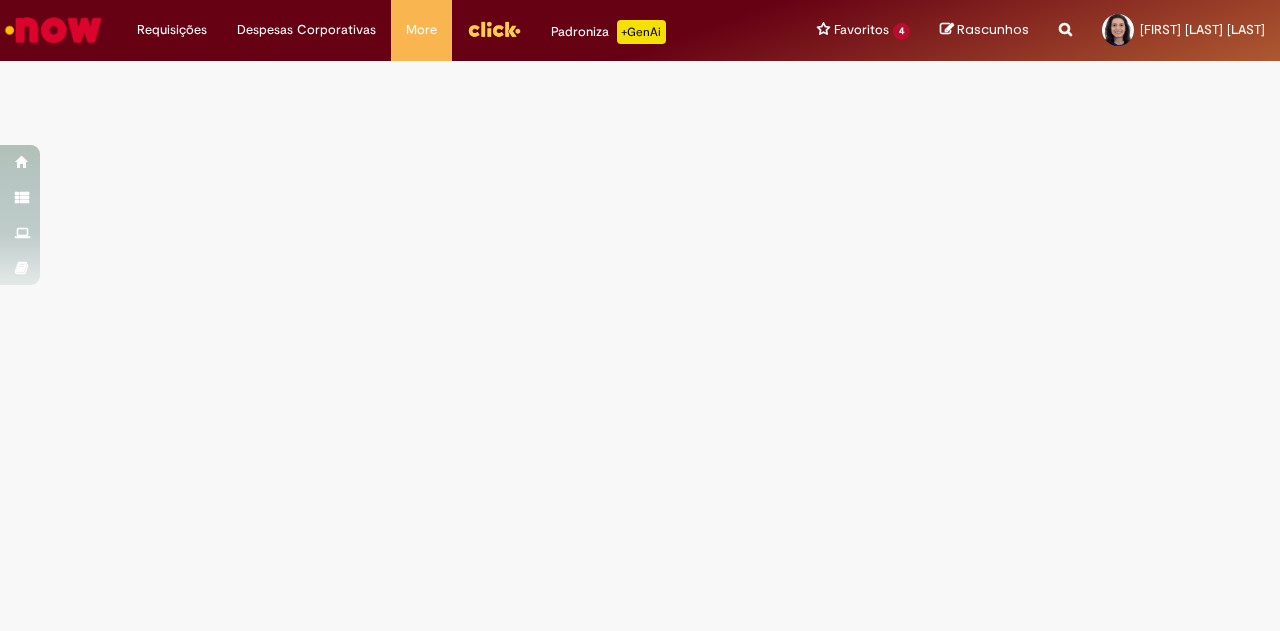select on "*" 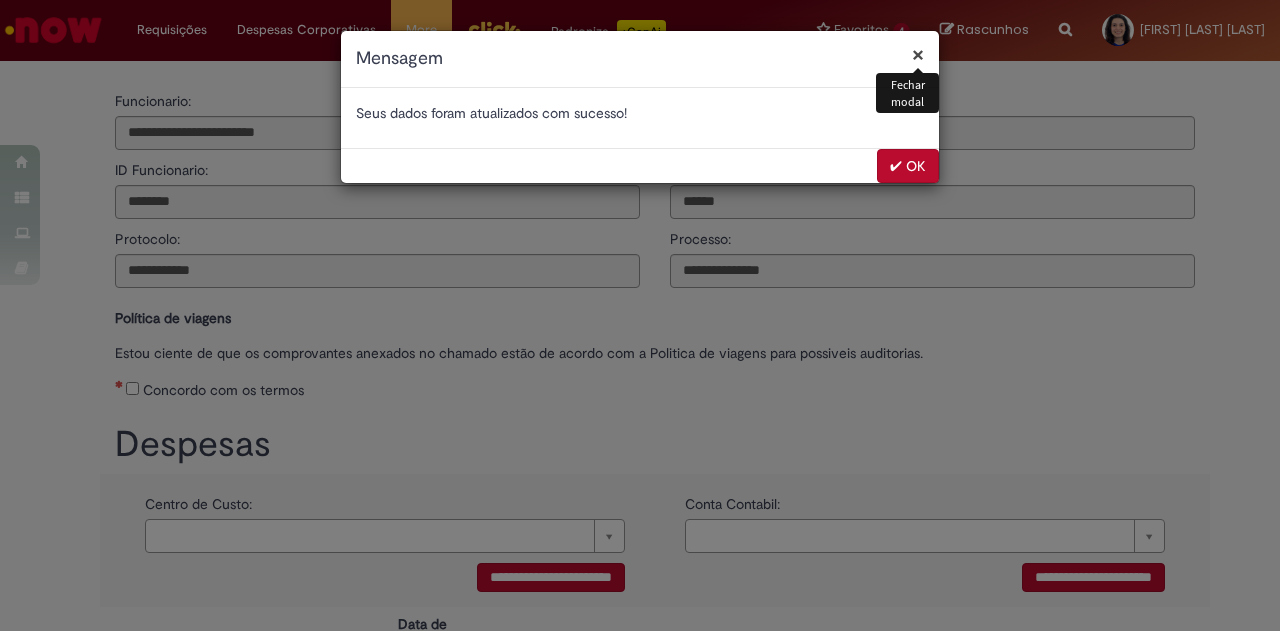 click on "✔ OK" at bounding box center [908, 166] 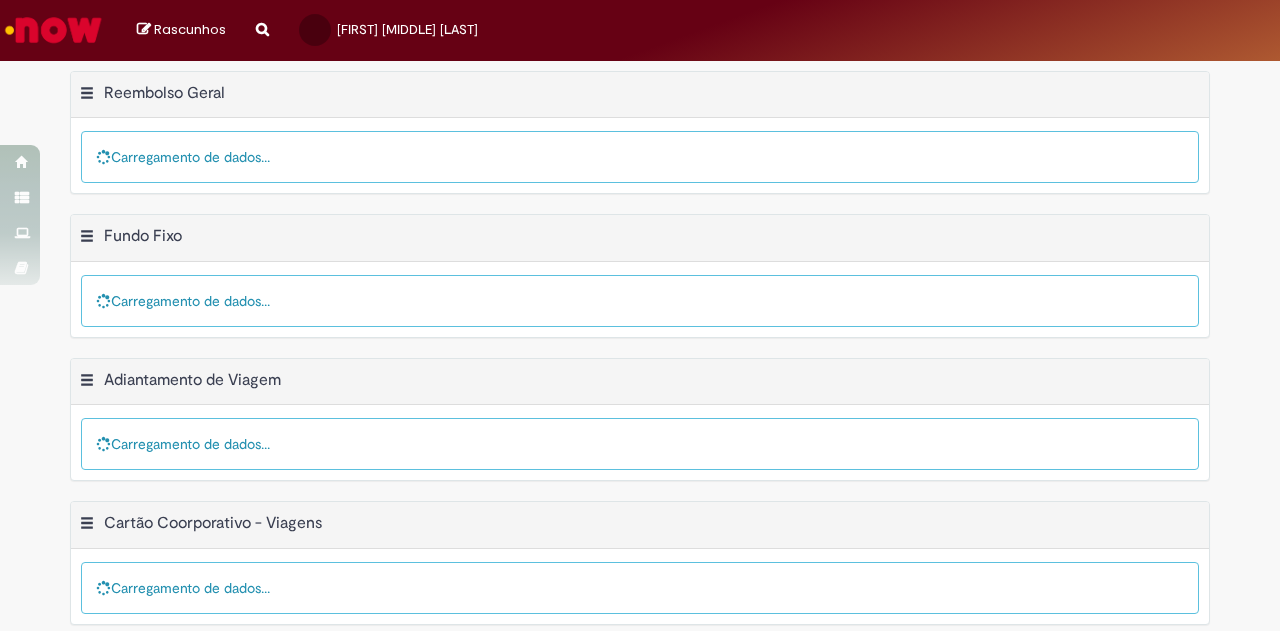 scroll, scrollTop: 0, scrollLeft: 0, axis: both 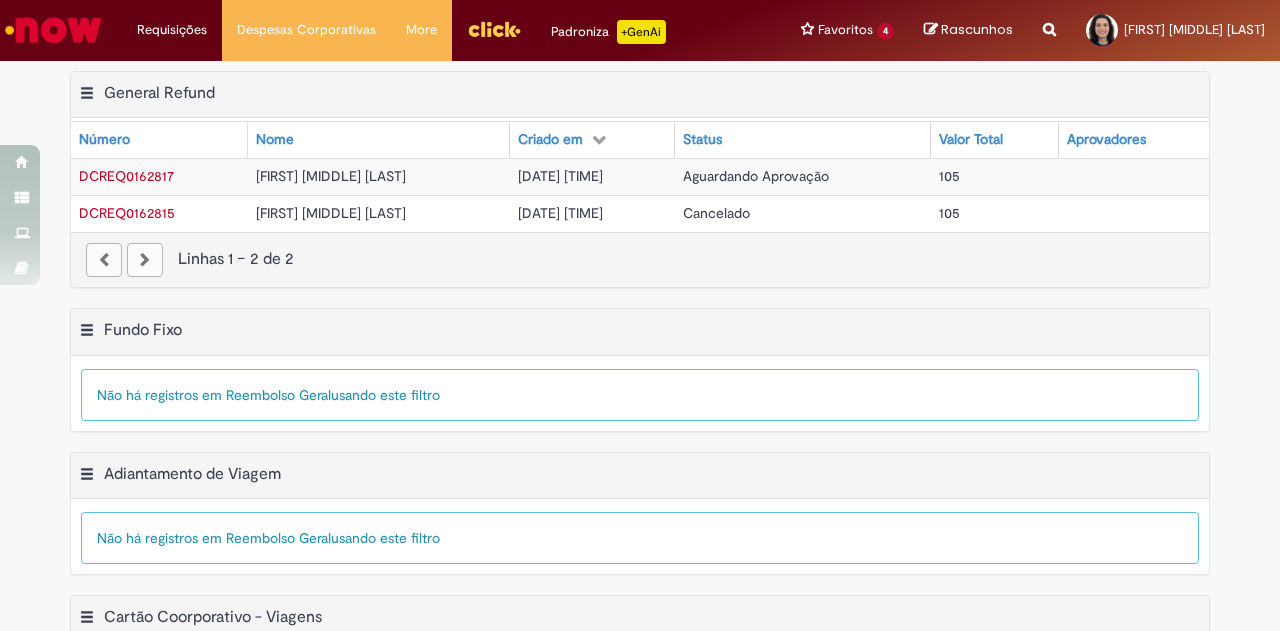 click on "DCREQ0162815" at bounding box center (159, 213) 